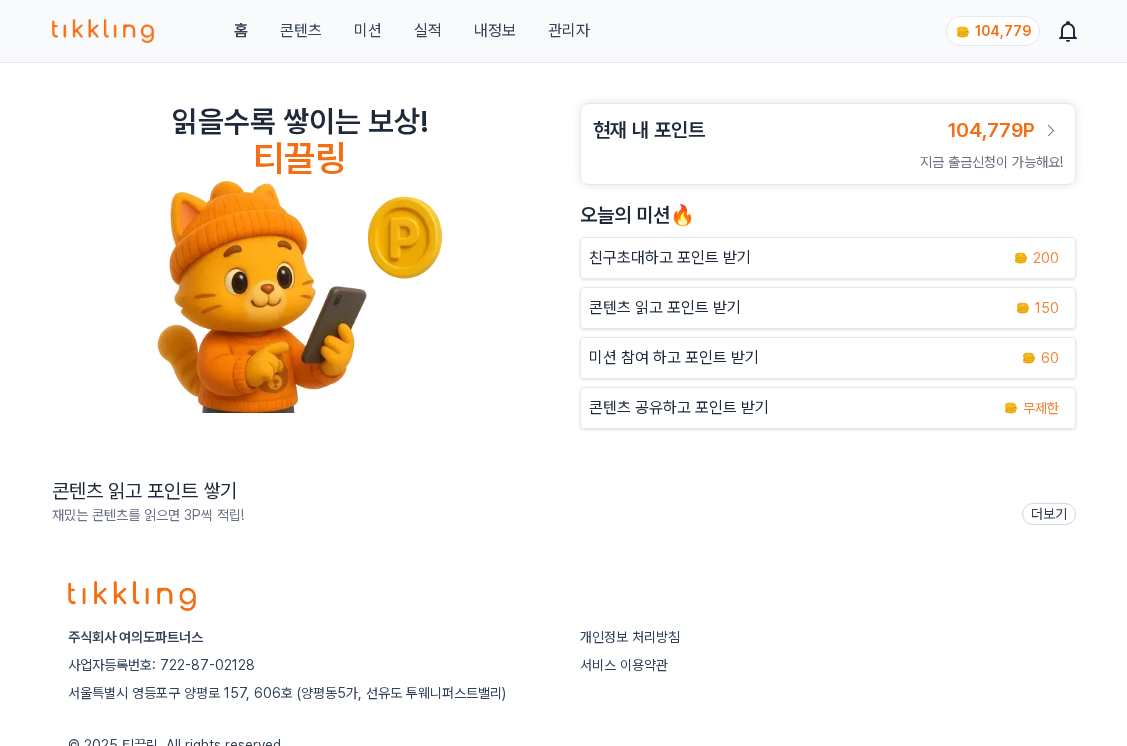 scroll, scrollTop: 0, scrollLeft: 0, axis: both 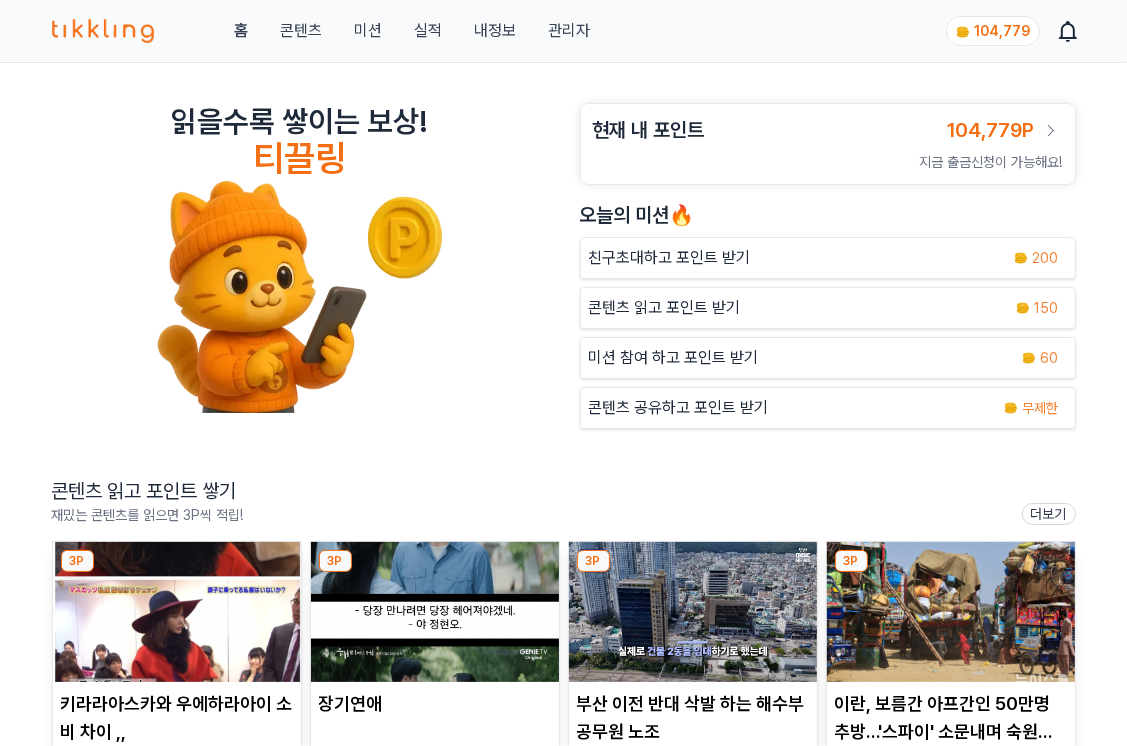click on "관리자" at bounding box center [569, 31] 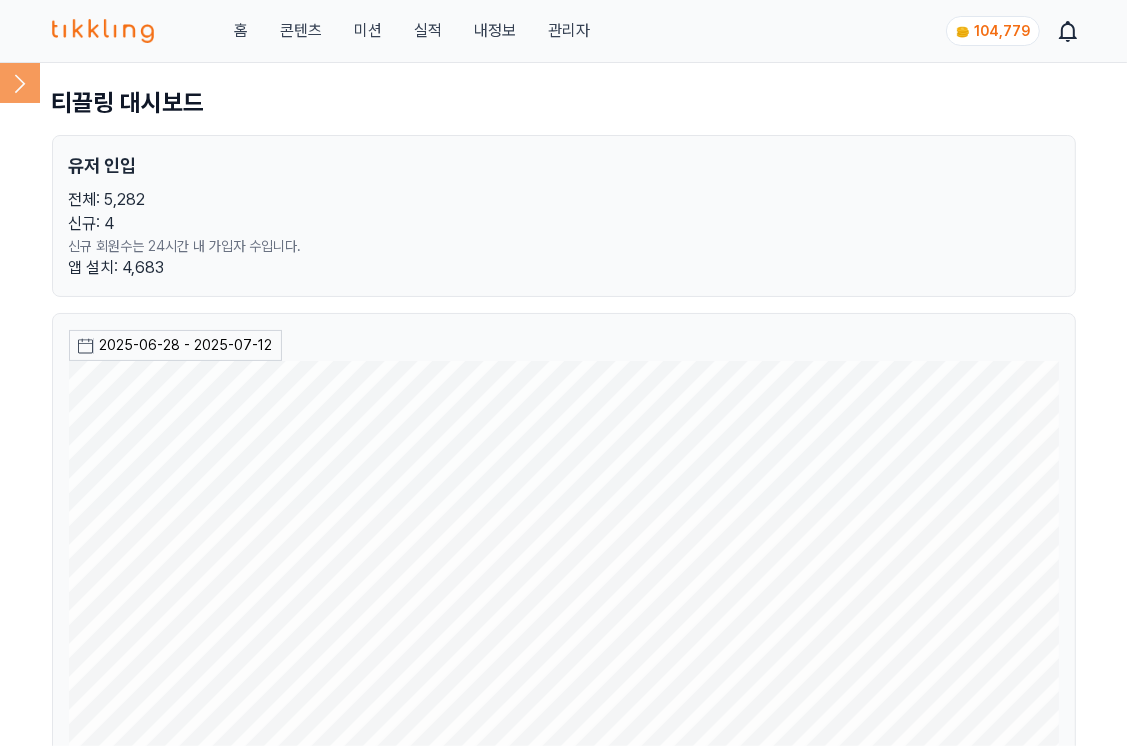 click 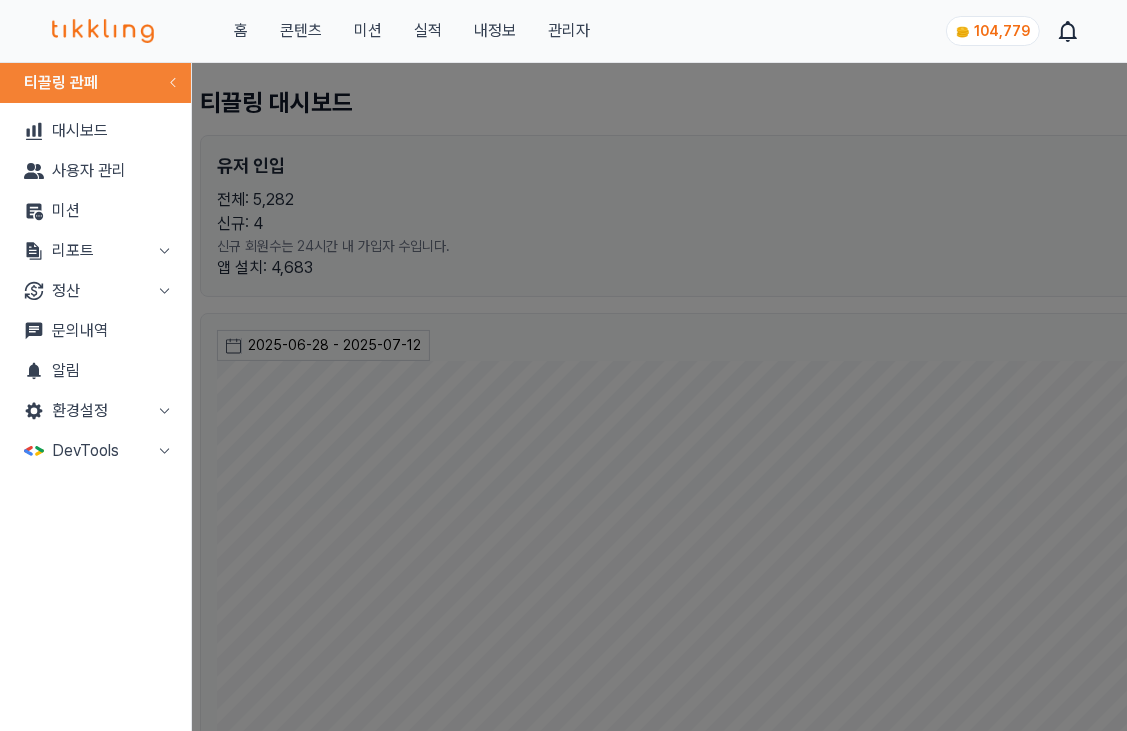click on "리포트" at bounding box center [95, 251] 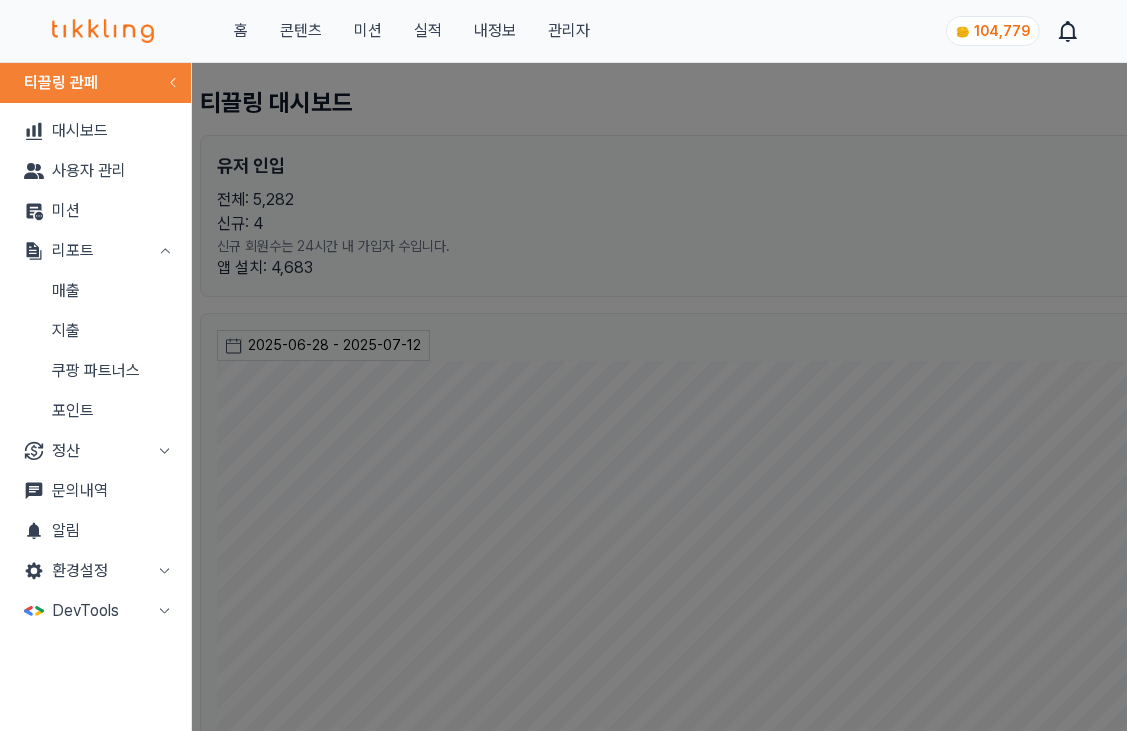 click on "매출" at bounding box center [95, 291] 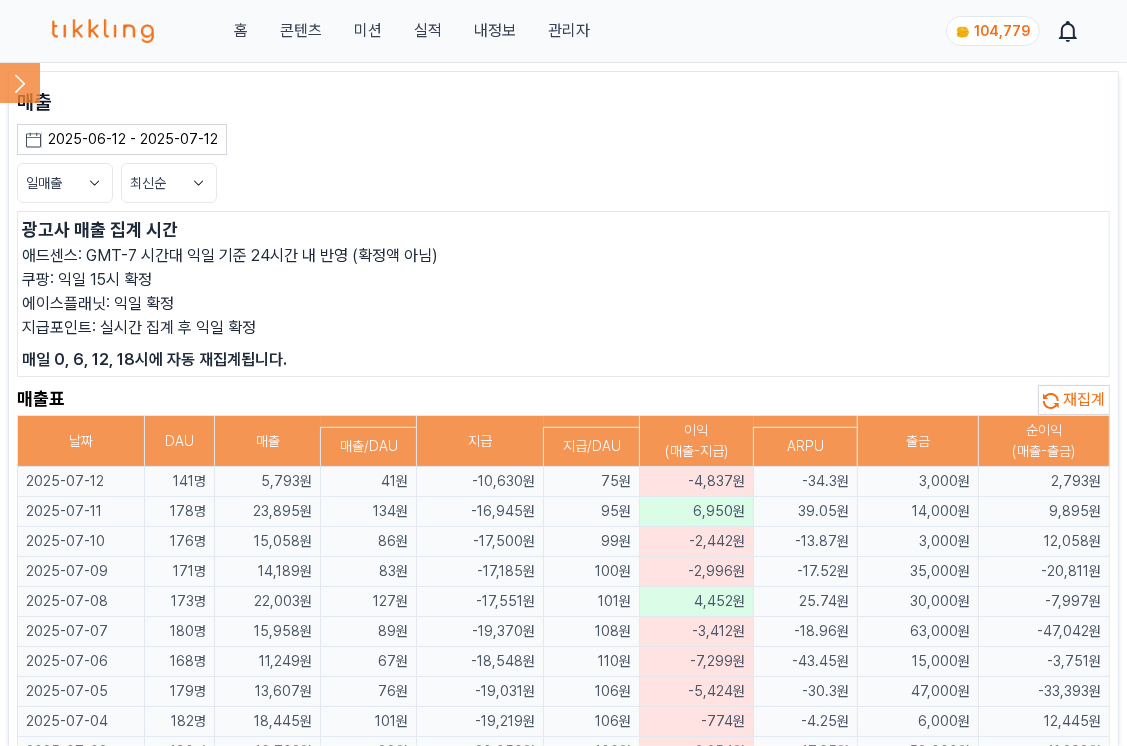 click 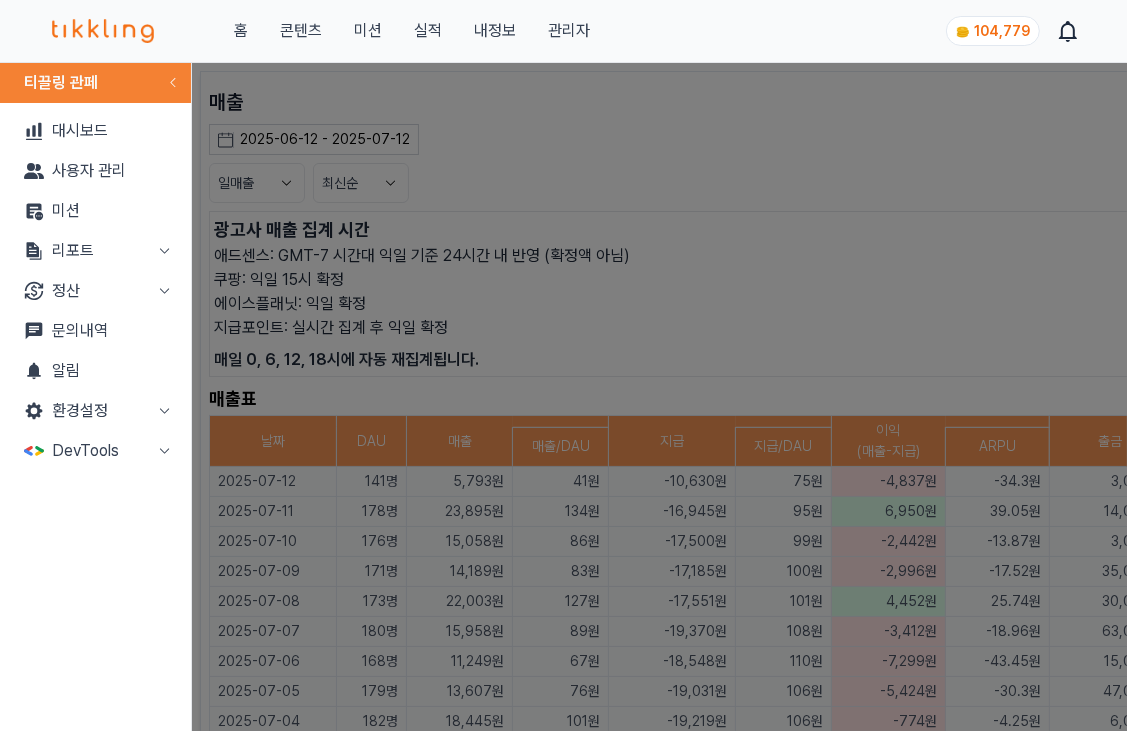 click on "대시보드" at bounding box center (95, 131) 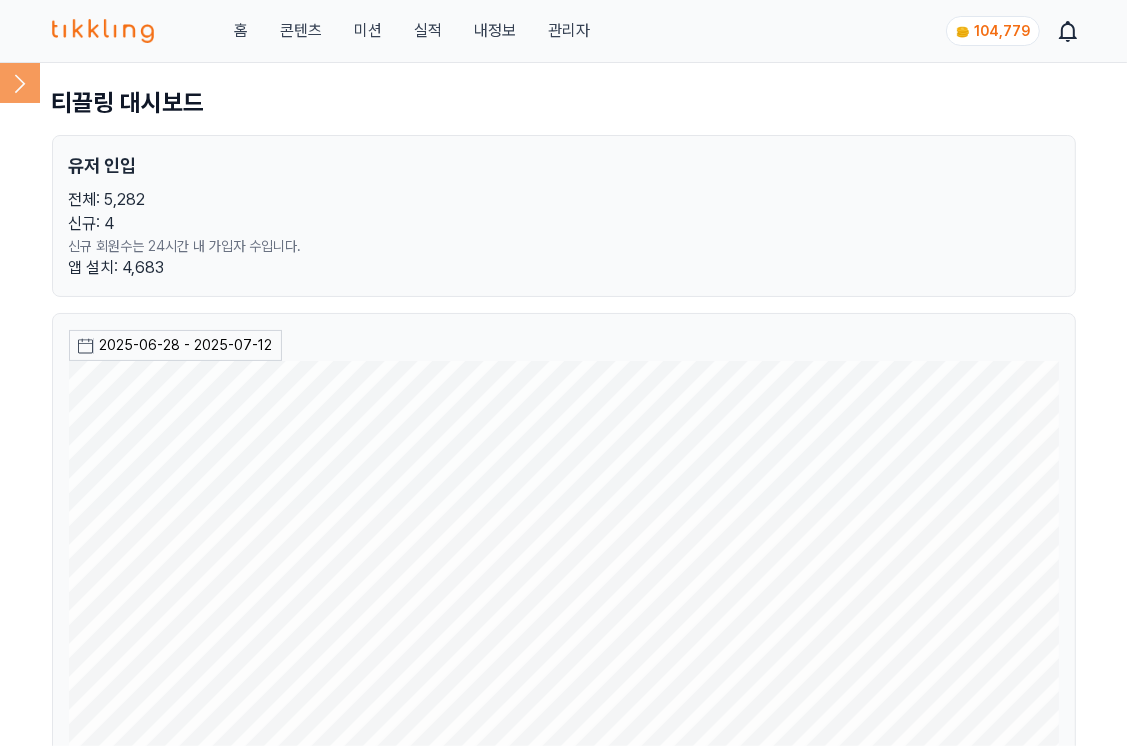 click 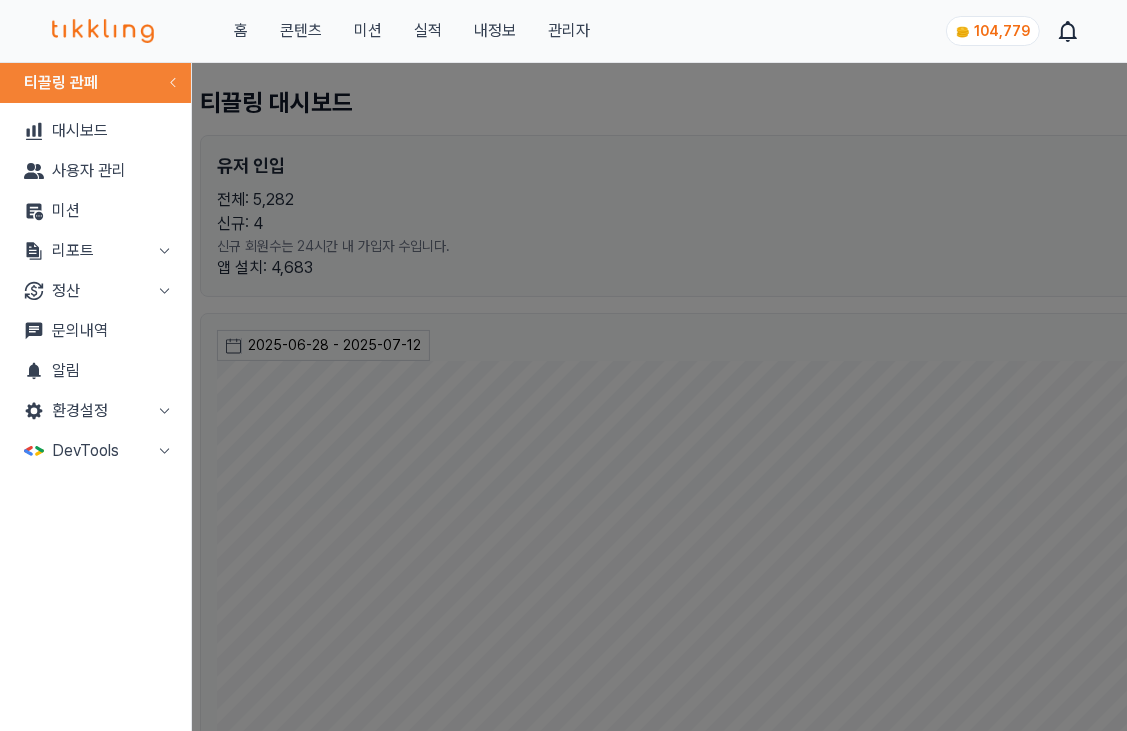 click on "리포트" at bounding box center [95, 251] 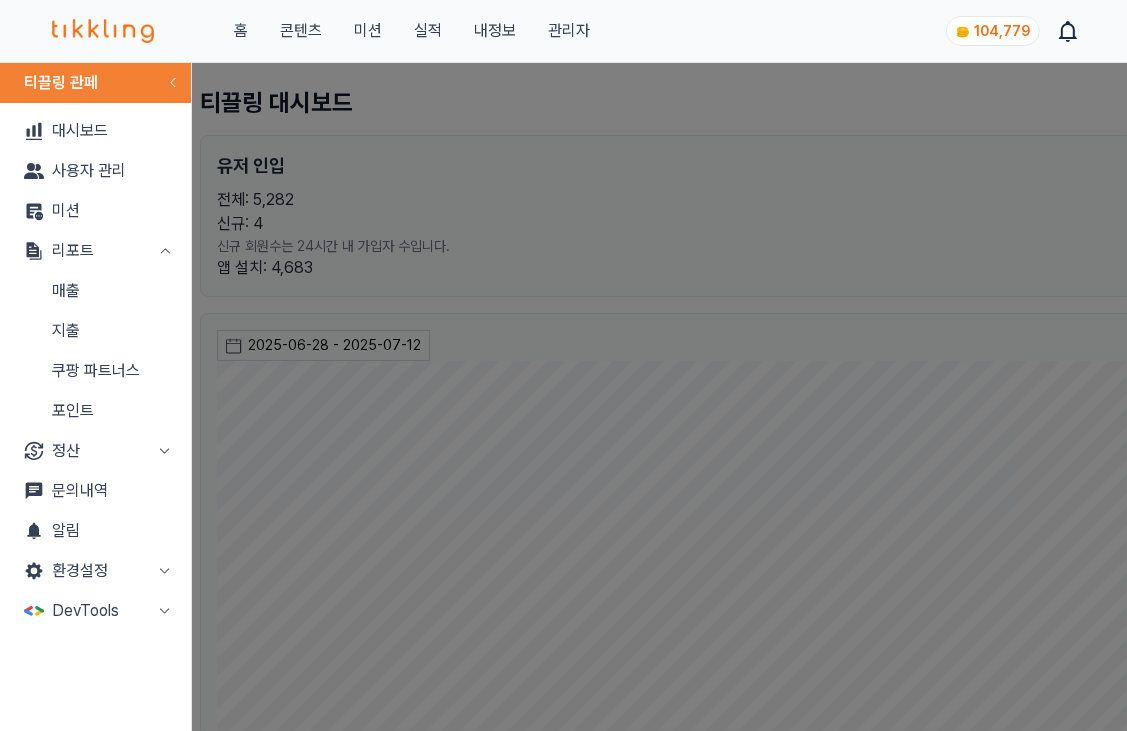click on "매출" at bounding box center (95, 291) 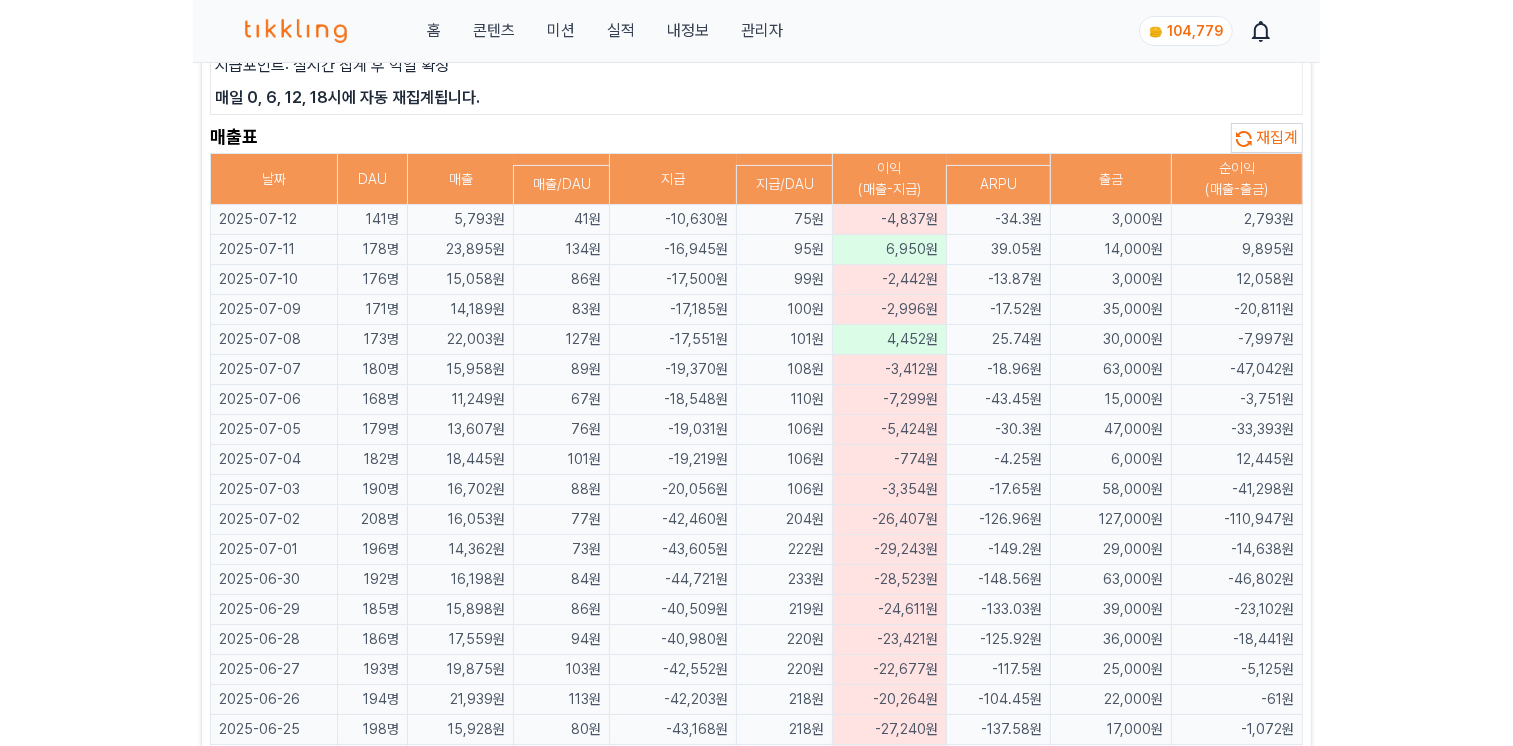 scroll, scrollTop: 0, scrollLeft: 0, axis: both 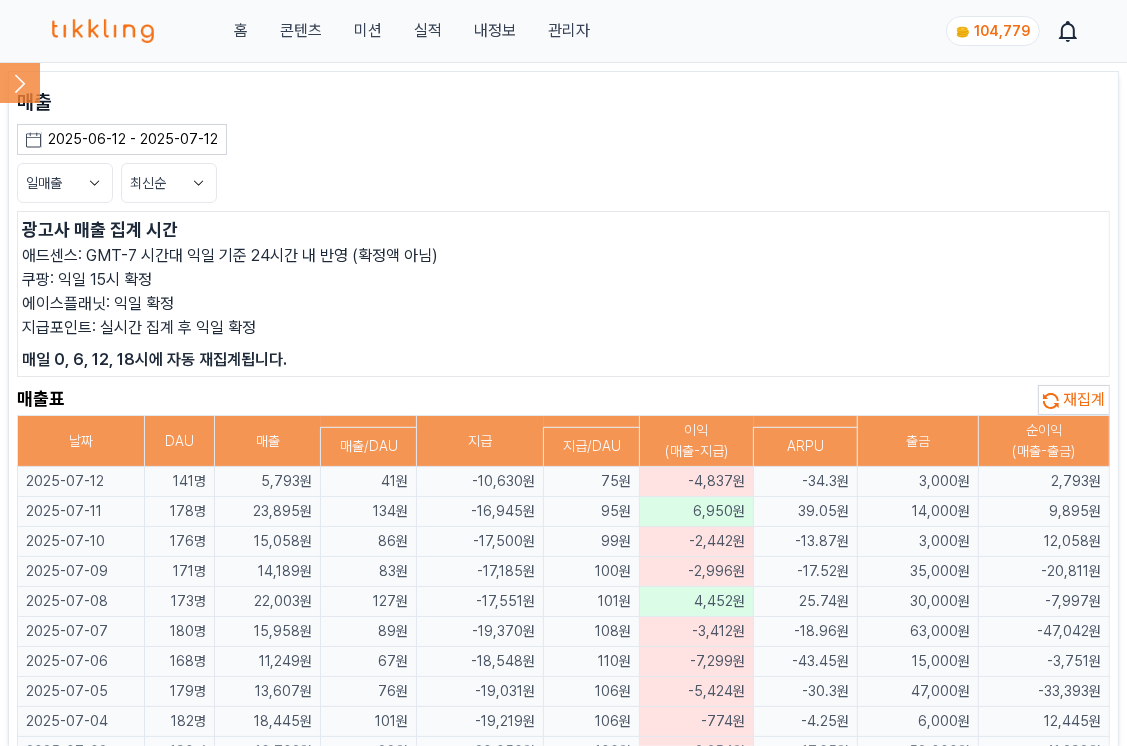 click on "재집계" at bounding box center [1074, 400] 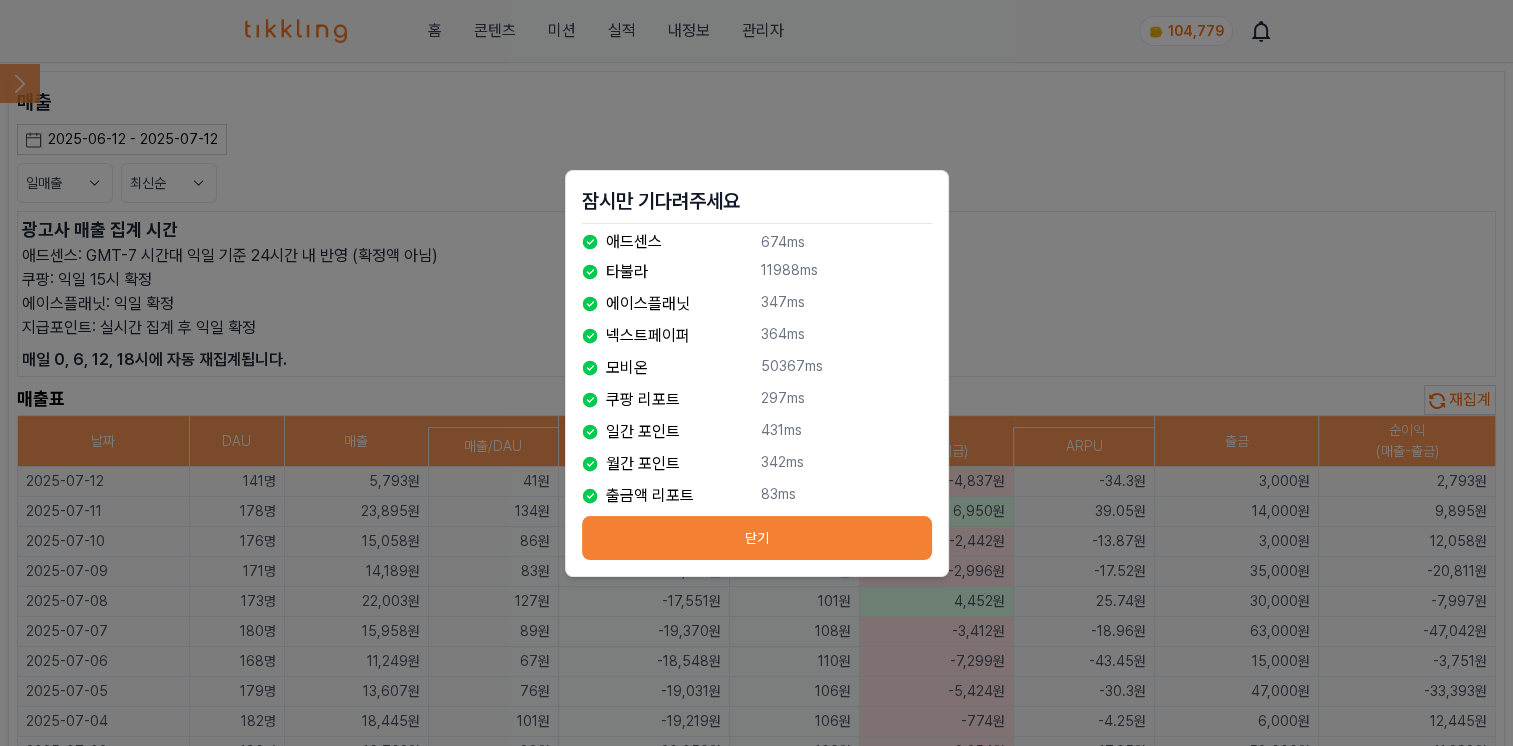 click on "닫기" at bounding box center [757, 538] 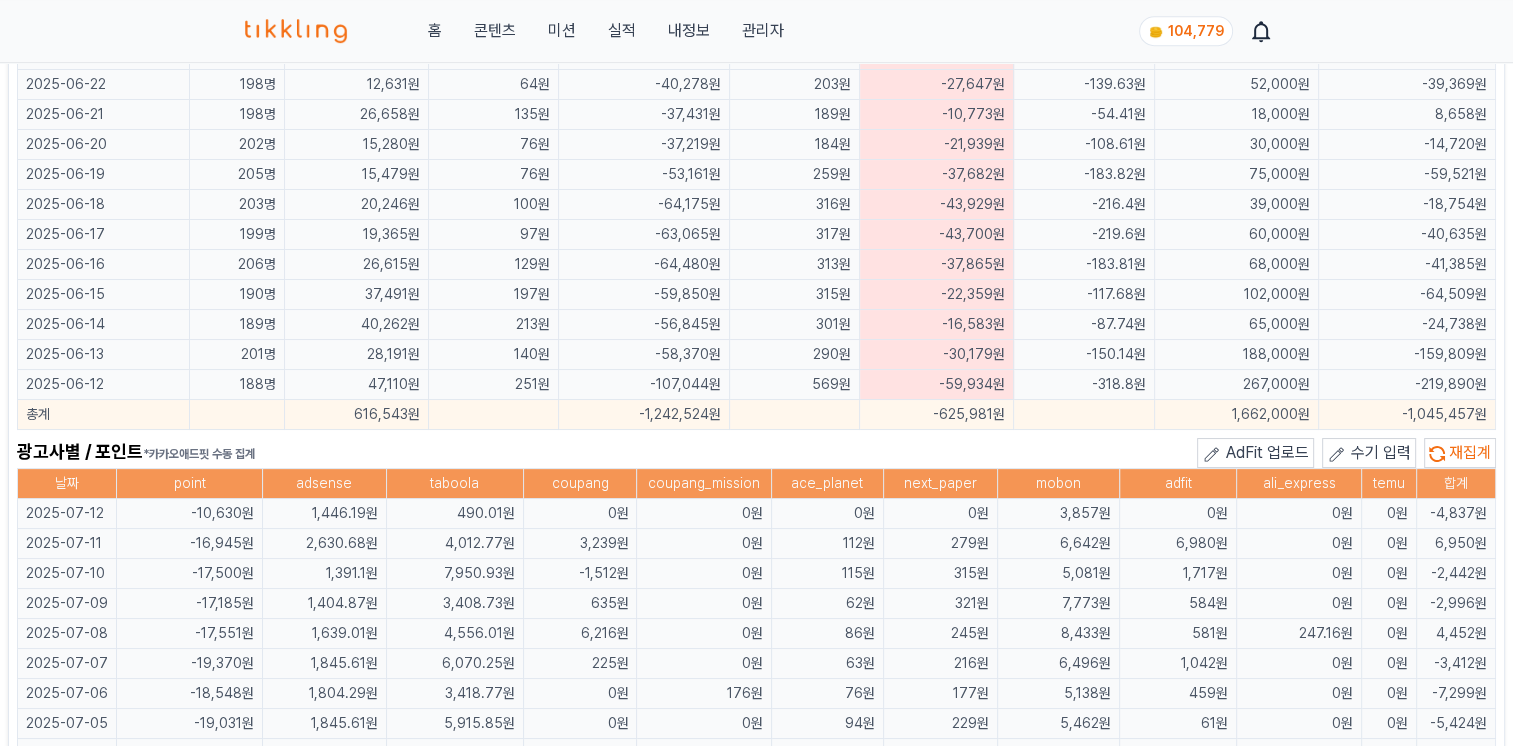 scroll, scrollTop: 986, scrollLeft: 0, axis: vertical 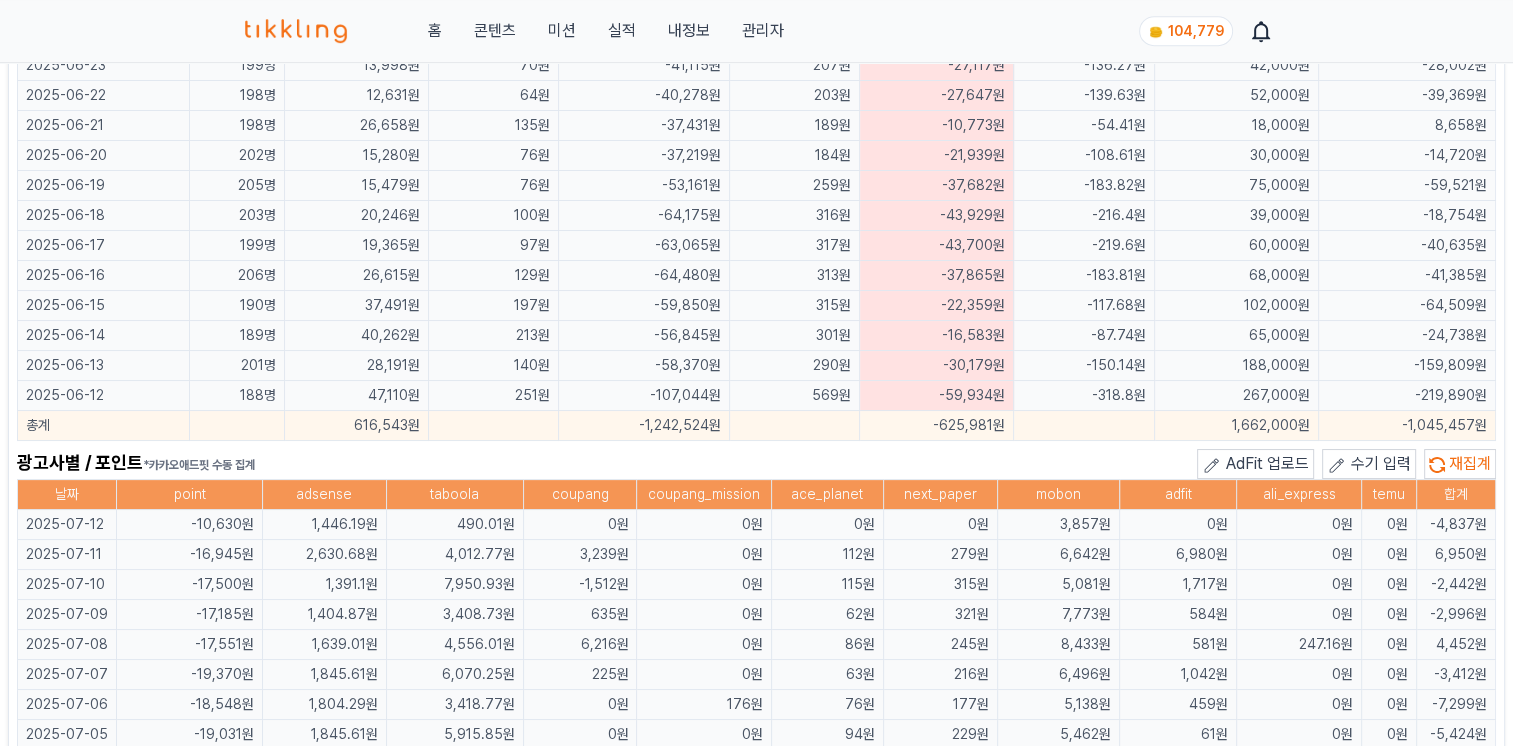 click on "콘텐츠" at bounding box center [494, 31] 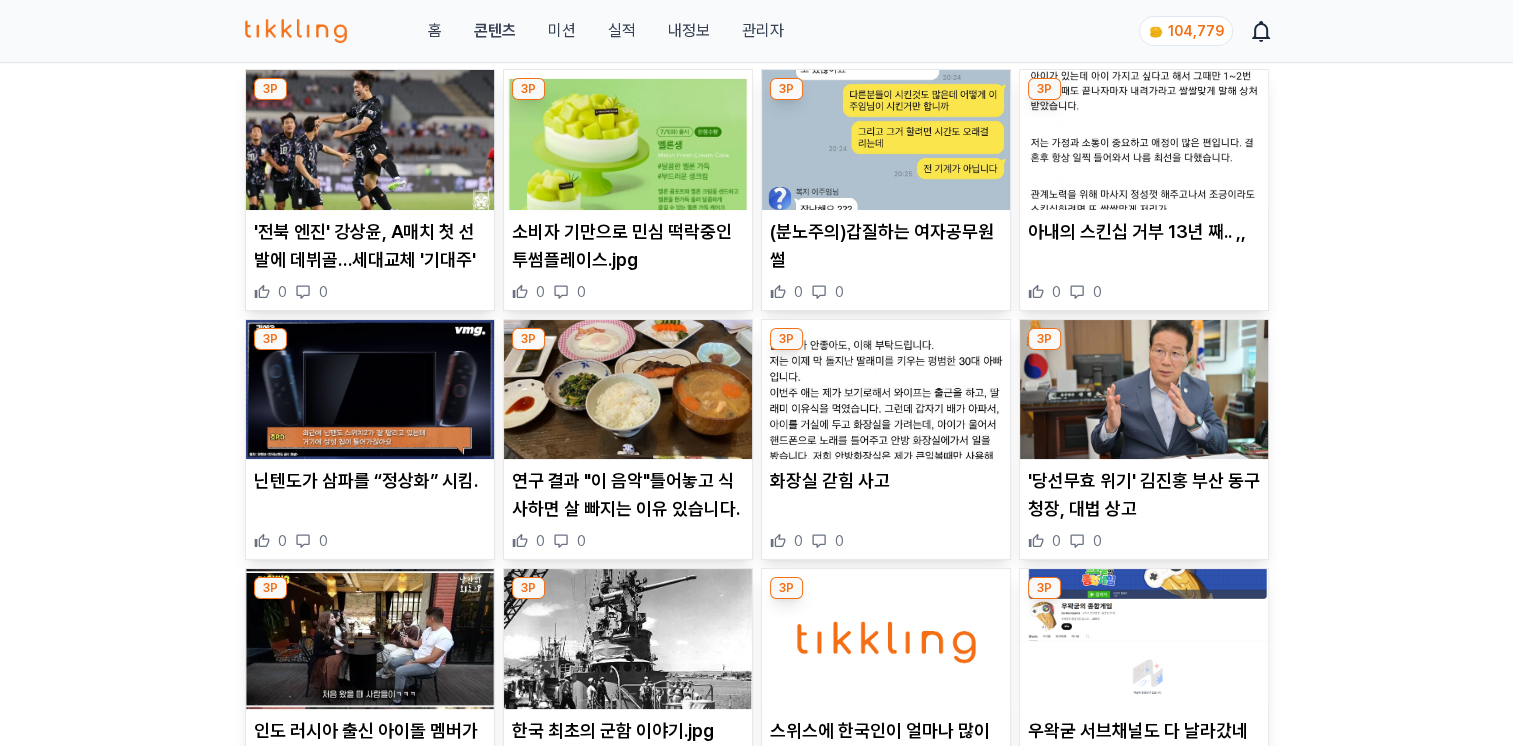 scroll, scrollTop: 78, scrollLeft: 0, axis: vertical 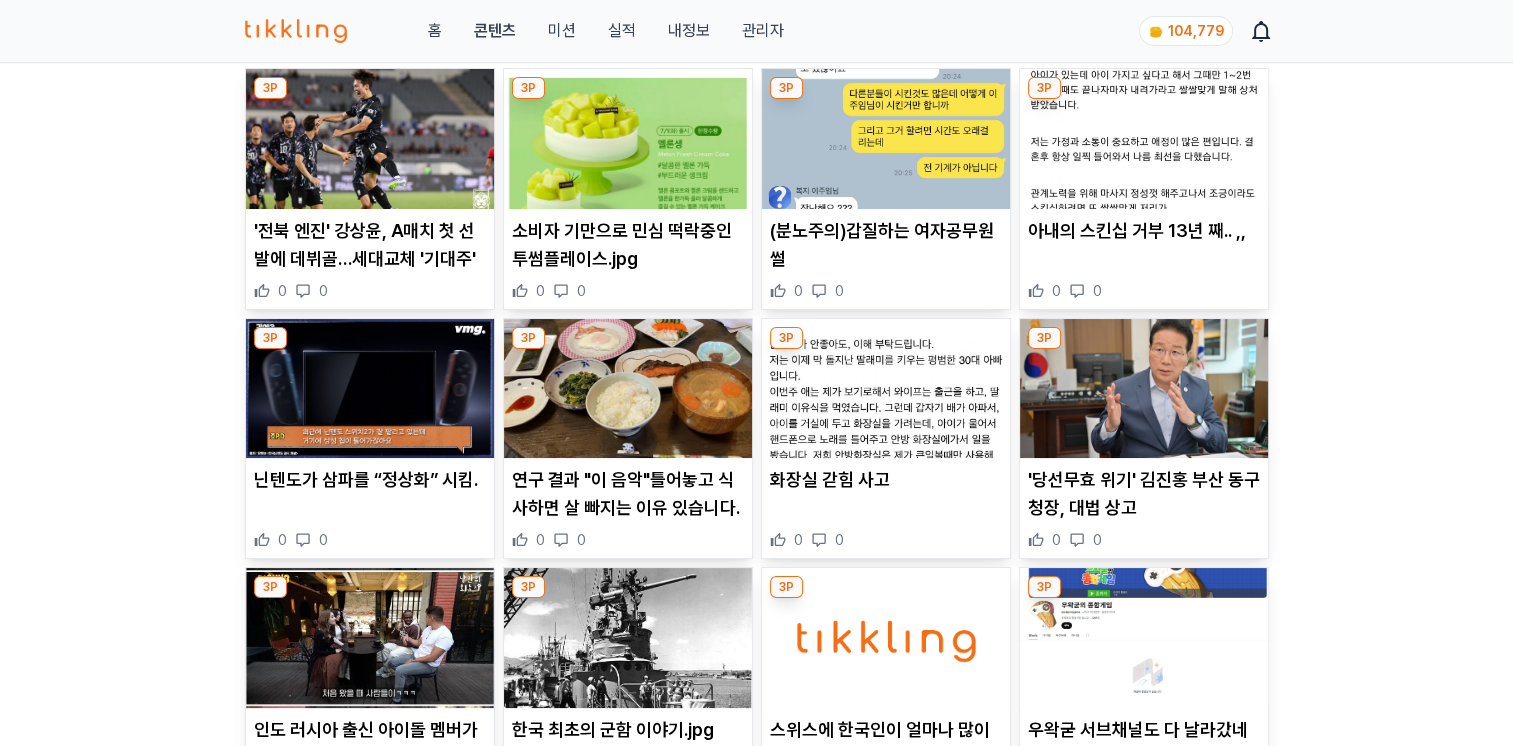click at bounding box center [886, 139] 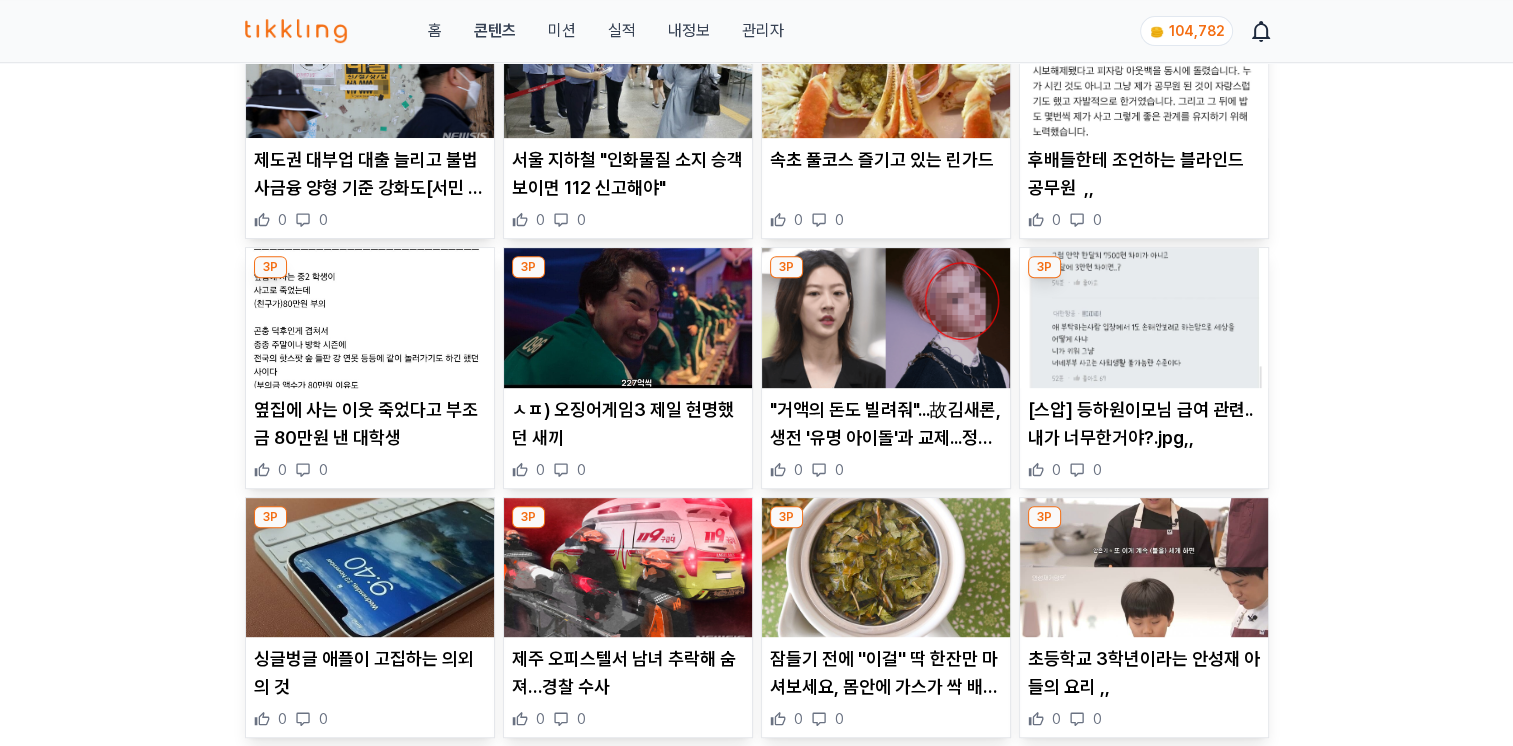 scroll, scrollTop: 872, scrollLeft: 0, axis: vertical 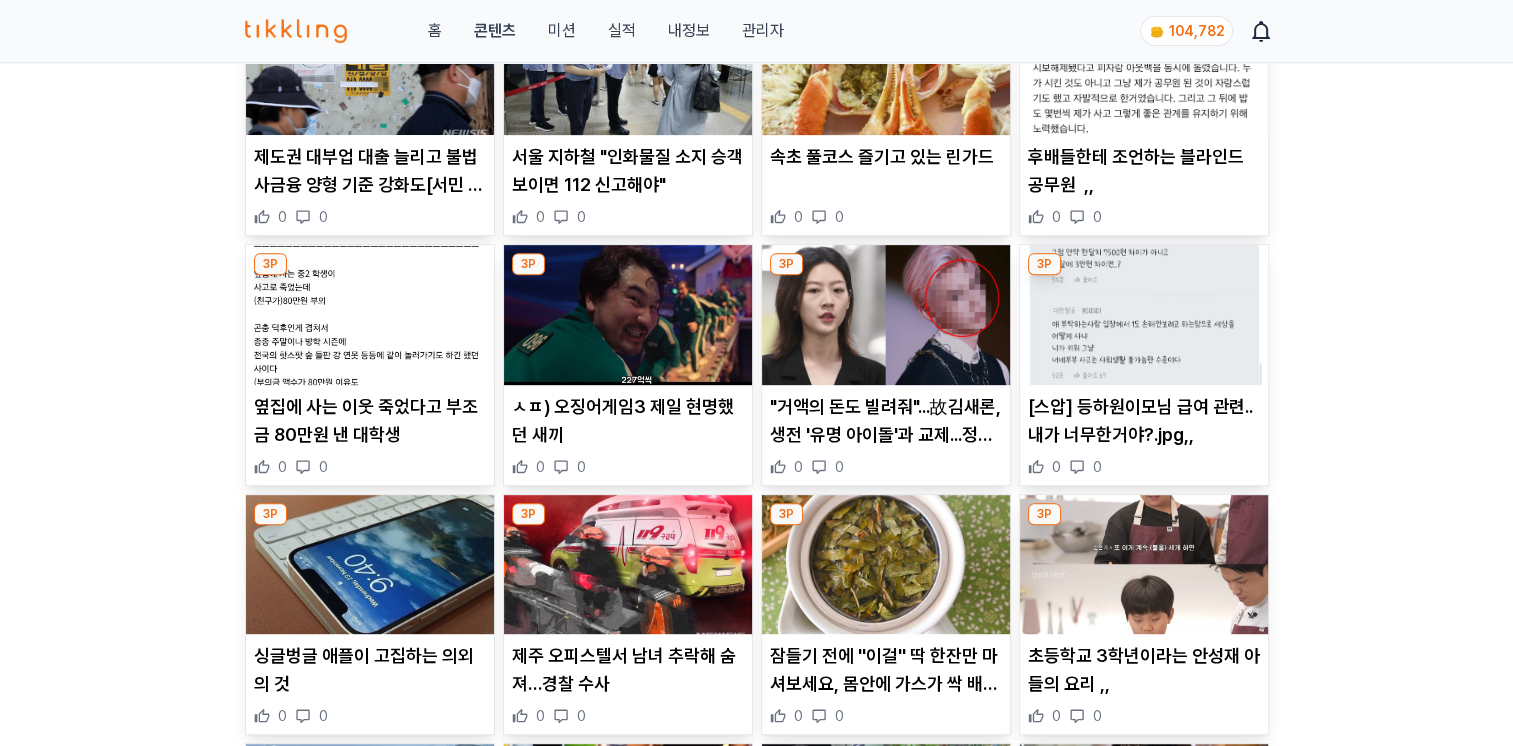 click at bounding box center [1144, 565] 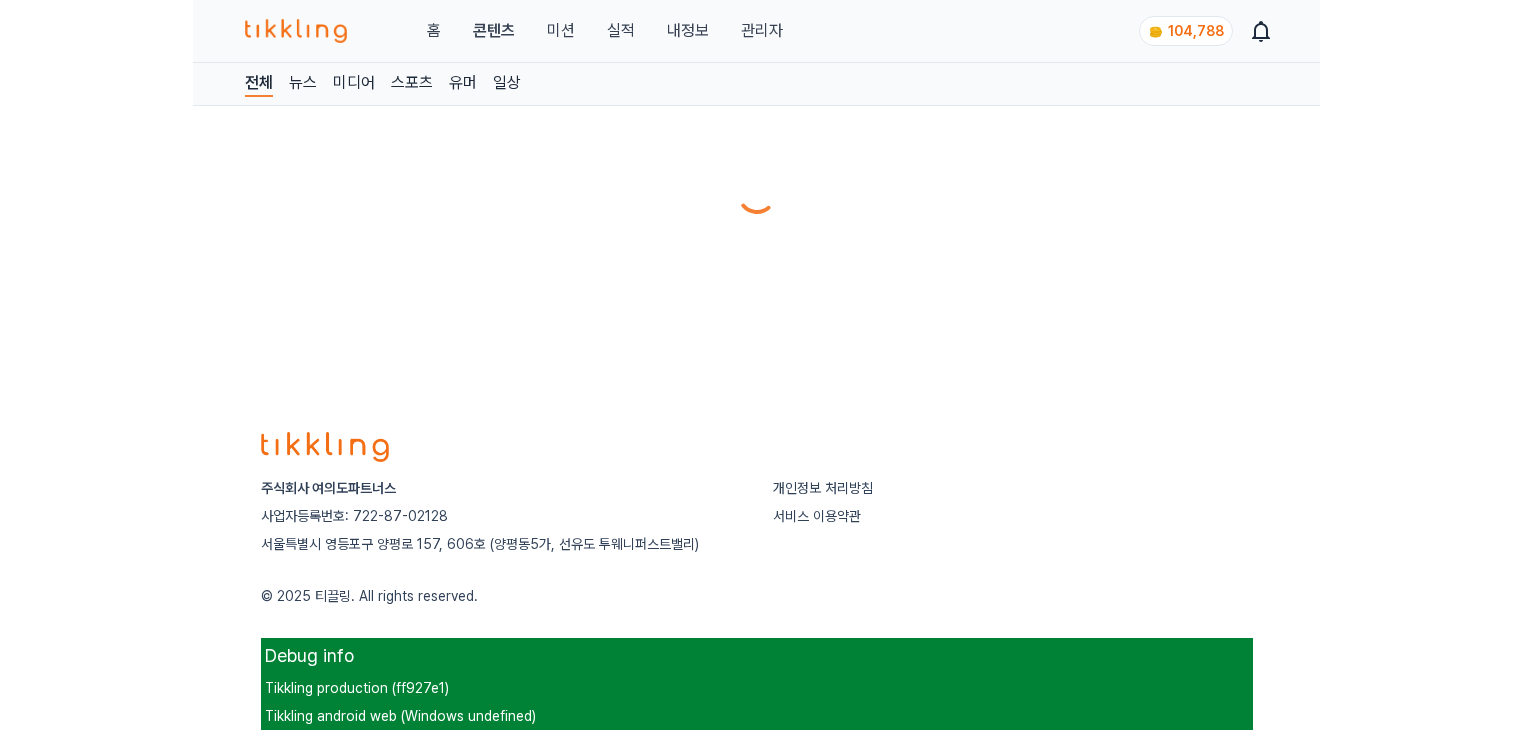scroll, scrollTop: 0, scrollLeft: 0, axis: both 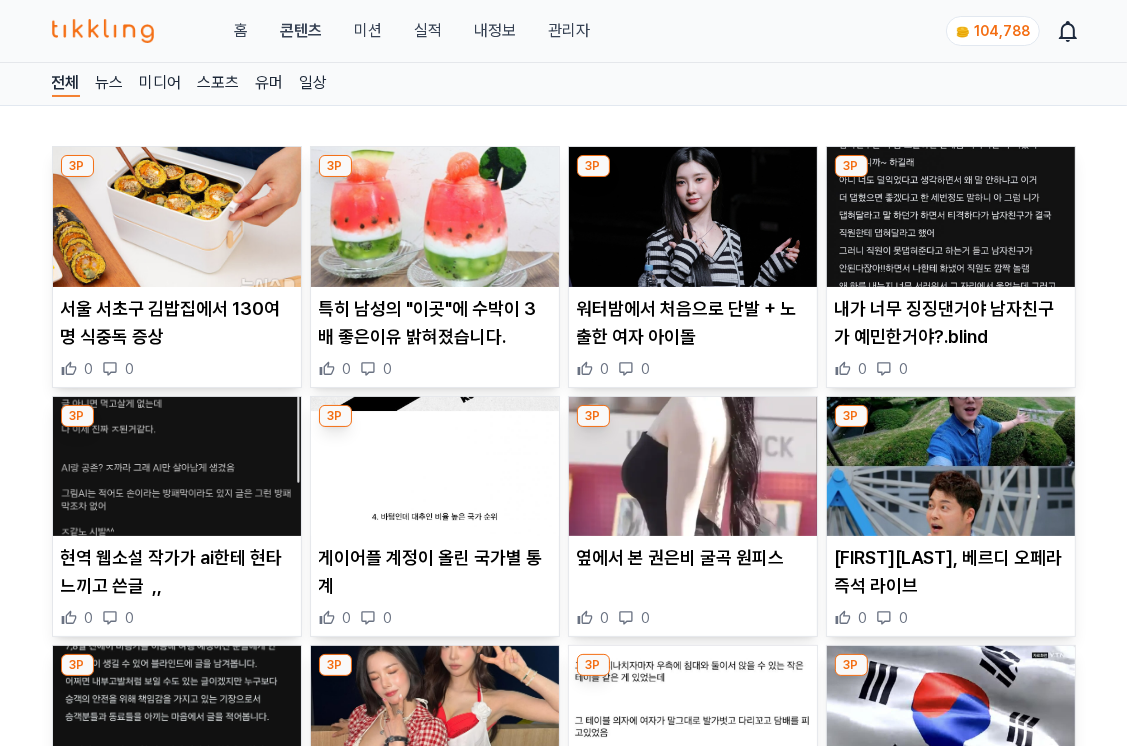 click on "실적" at bounding box center (428, 31) 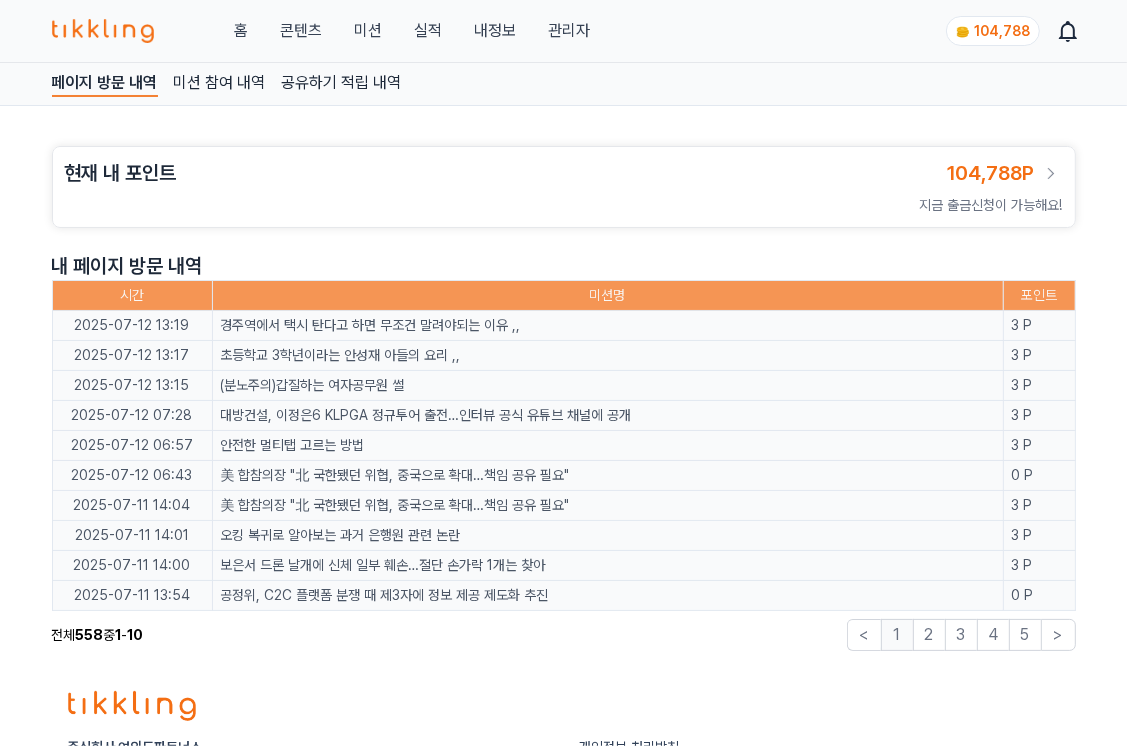 click on "2" at bounding box center [929, 635] 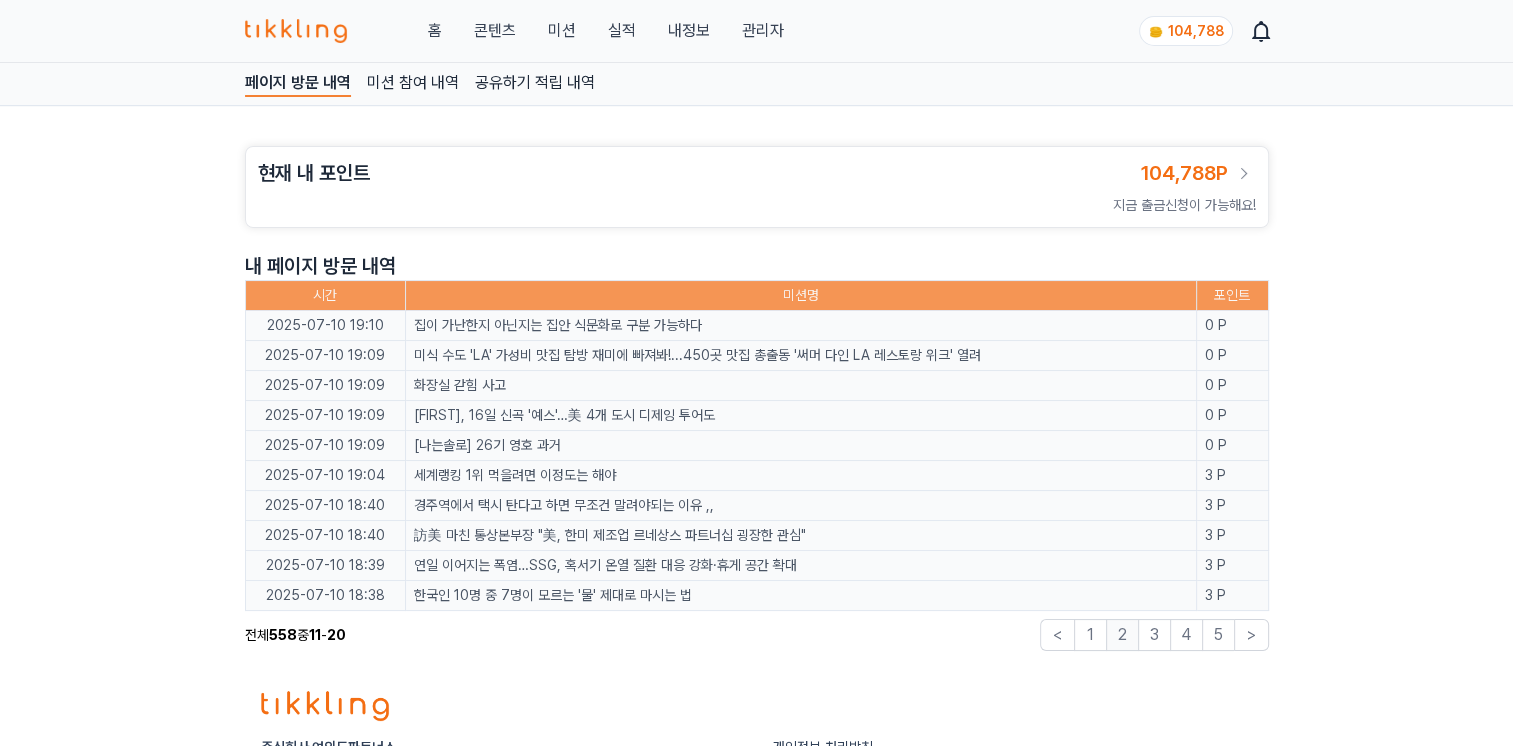 type 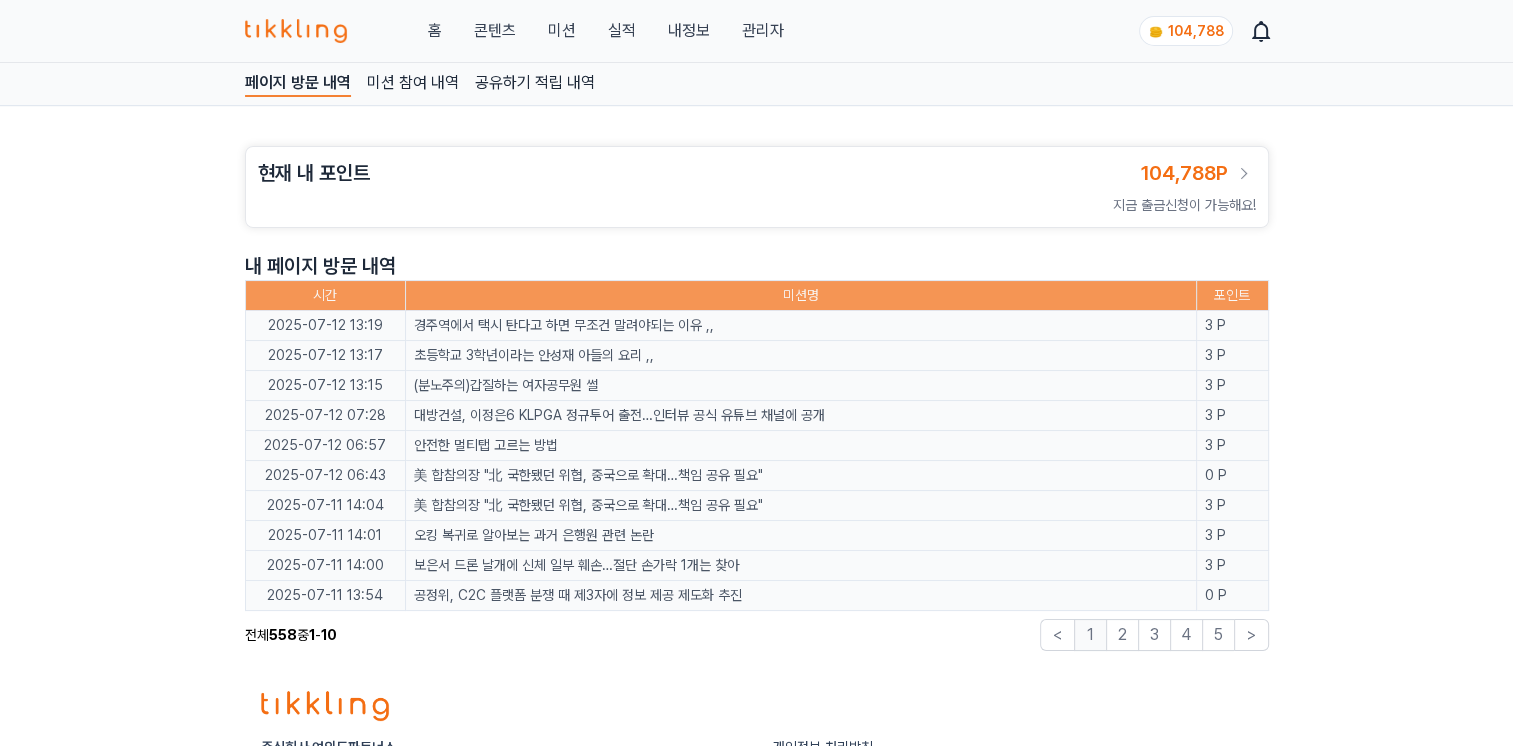 click on "2" at bounding box center [1122, 635] 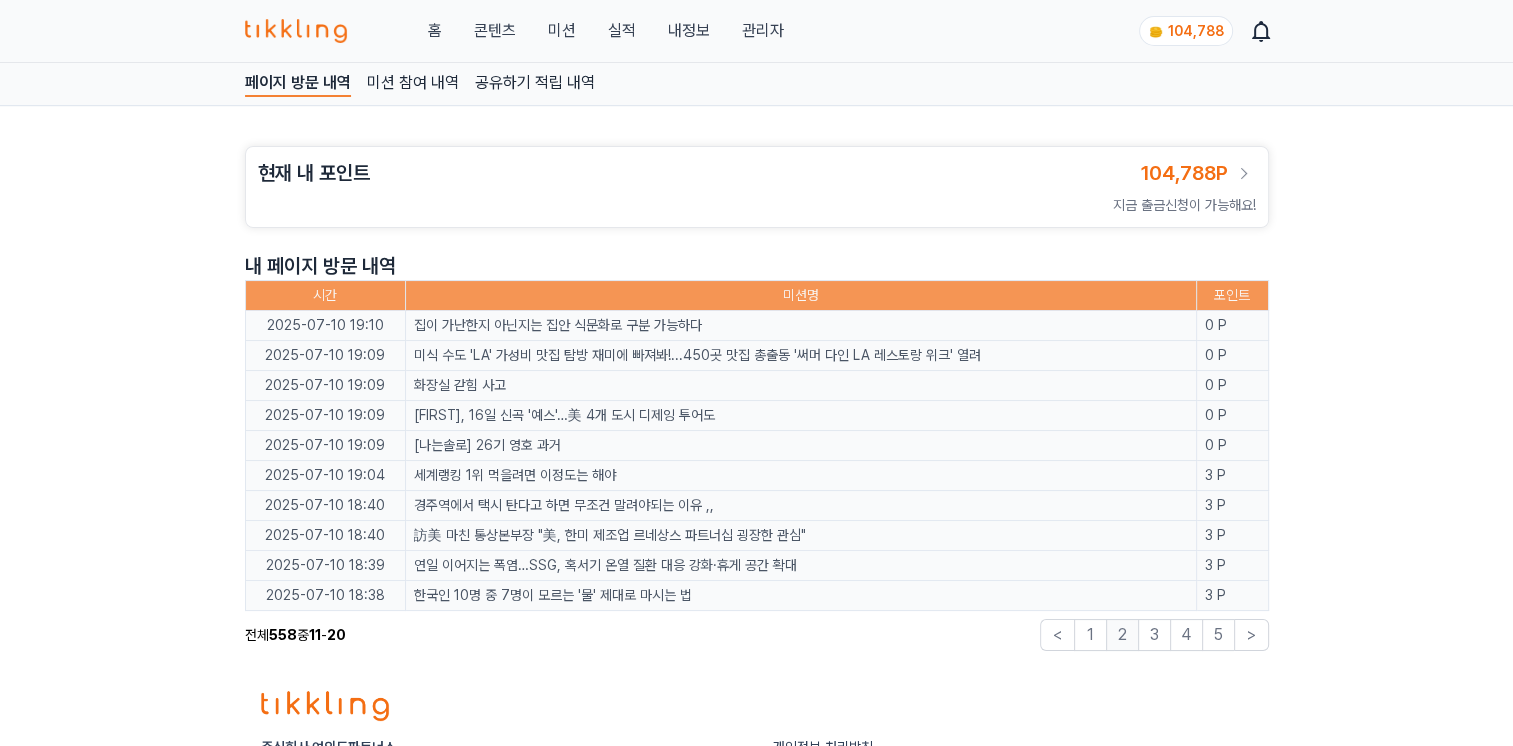 click on "1" at bounding box center (1090, 635) 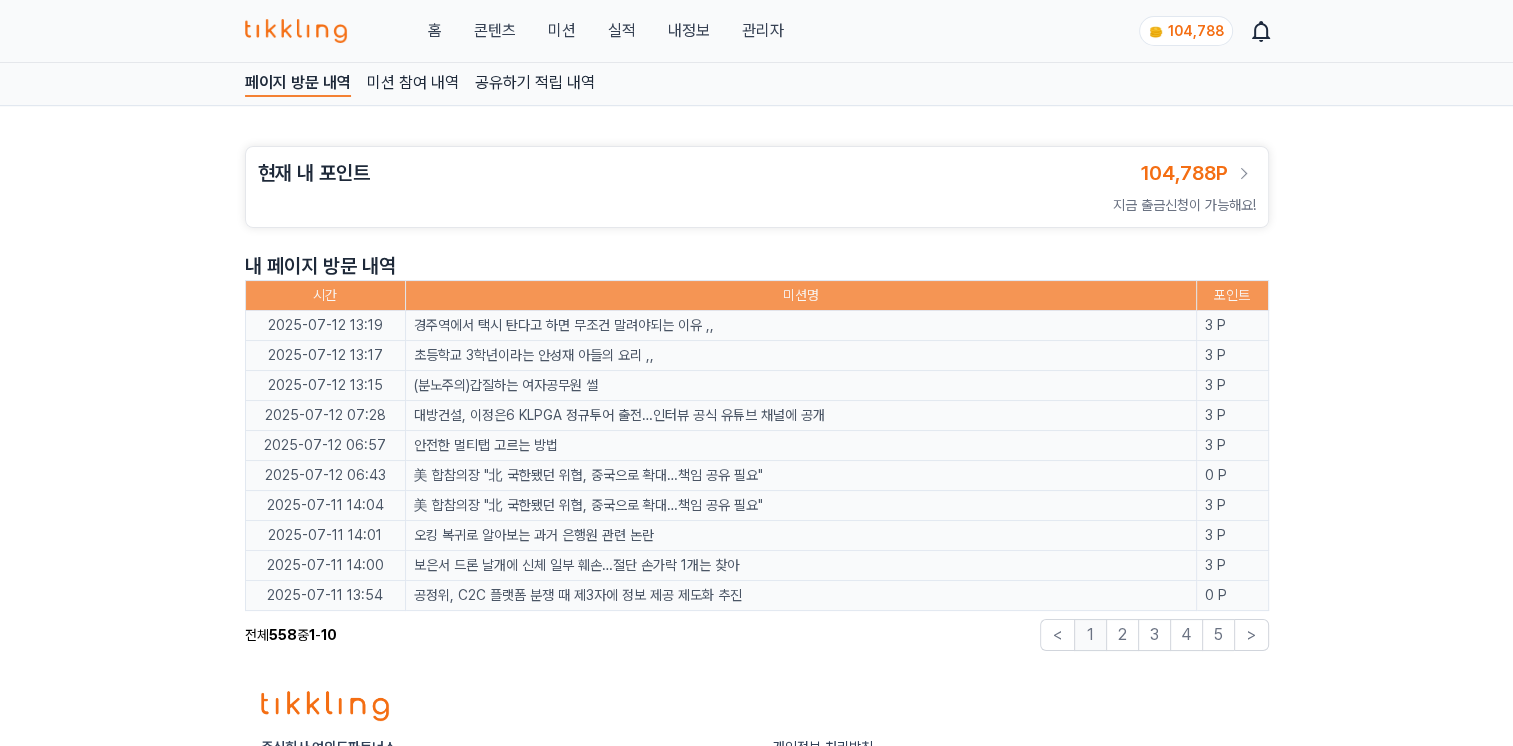 click on "경주역에서 택시 탄다고 하면 무조건 말려야되는 이유		,," at bounding box center [801, 325] 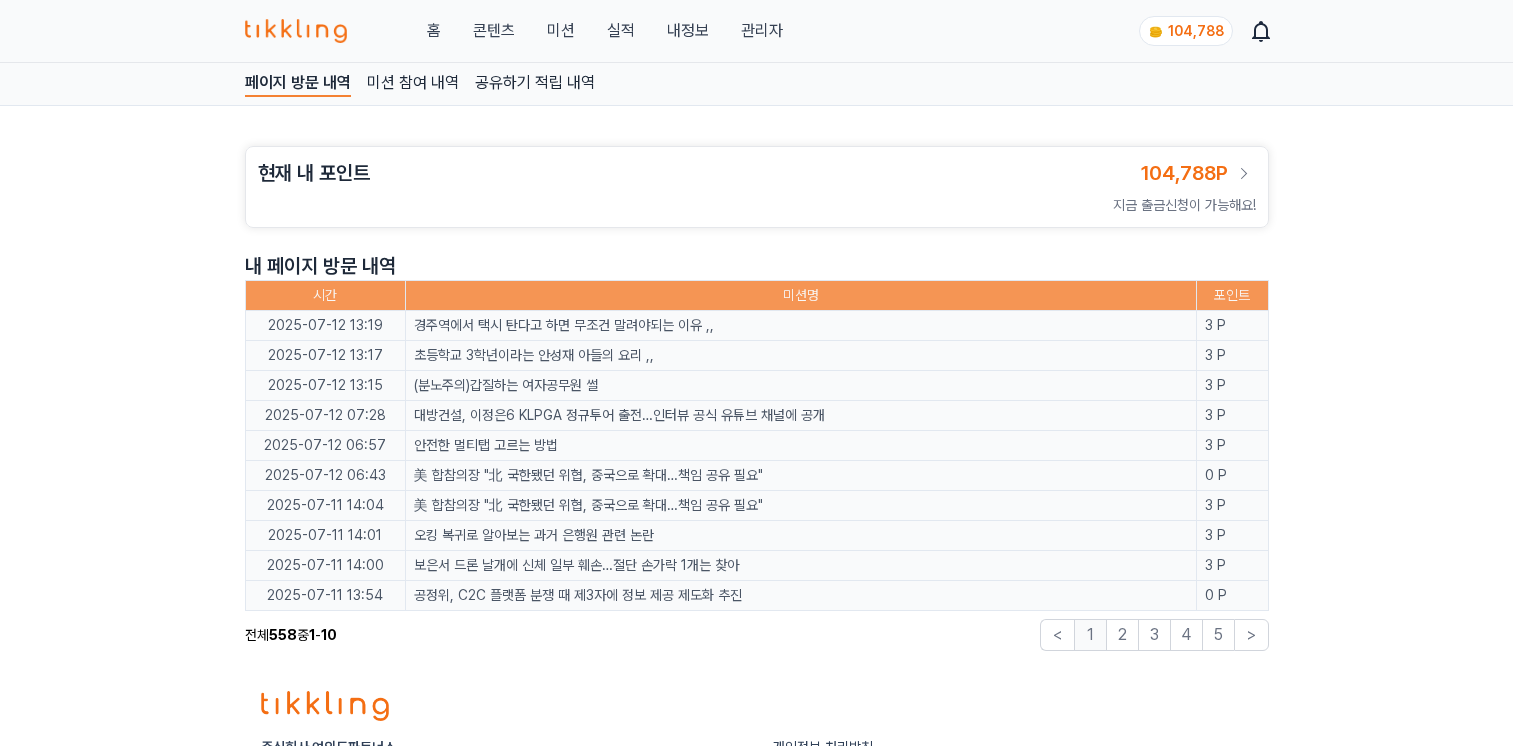 scroll, scrollTop: 0, scrollLeft: 0, axis: both 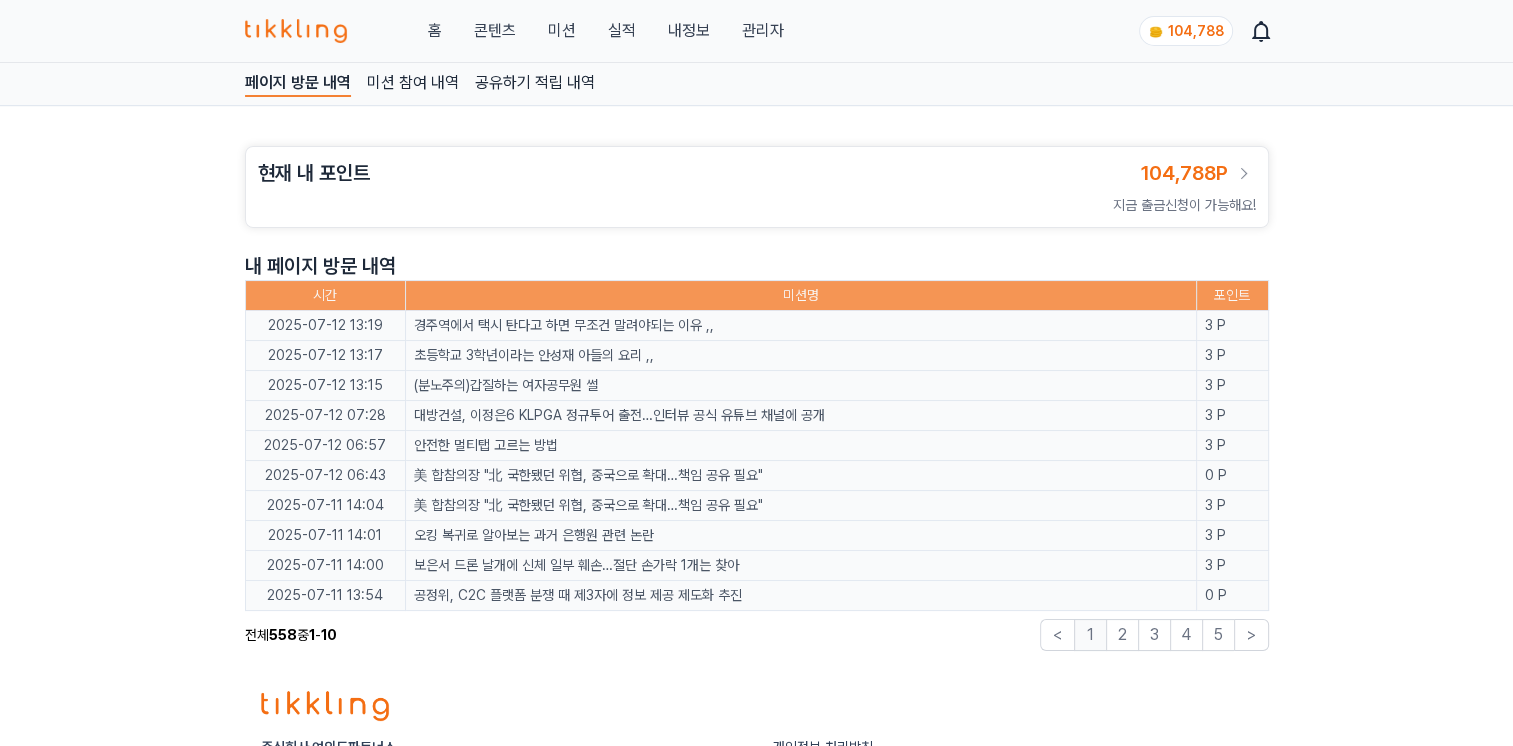 click on "2" at bounding box center (1122, 635) 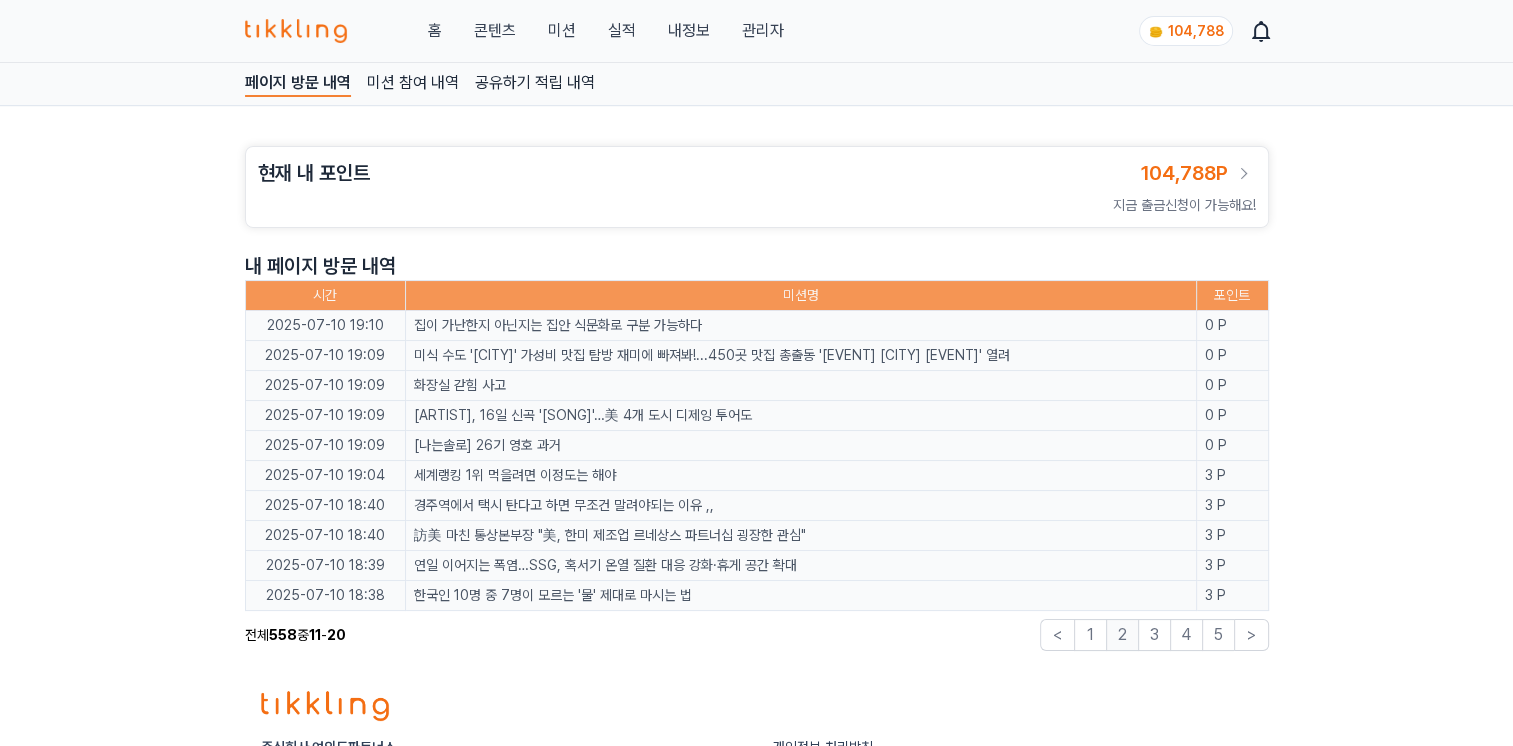 click on "경주역에서 택시 탄다고 하면 무조건 말려야되는 이유		,," at bounding box center [801, 505] 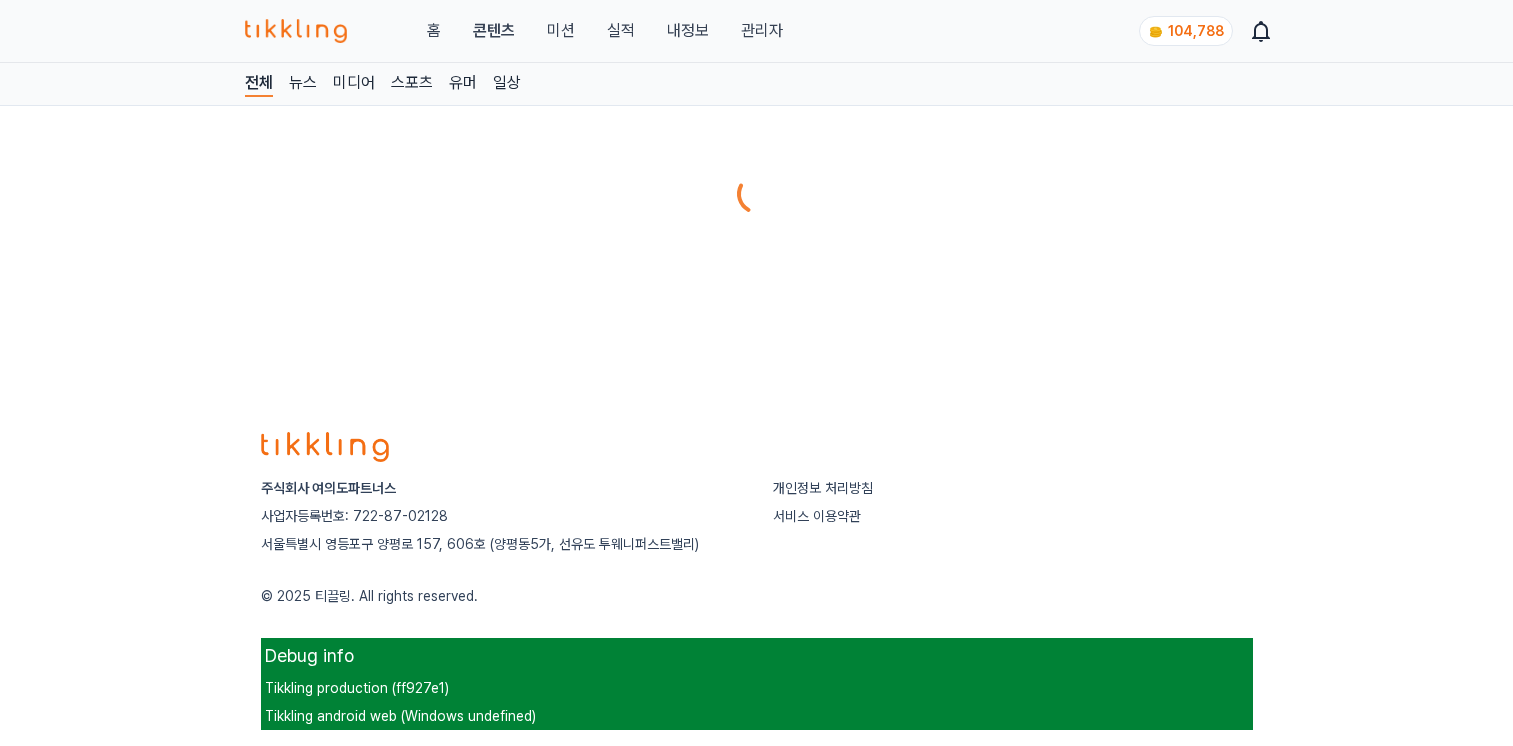 scroll, scrollTop: 0, scrollLeft: 0, axis: both 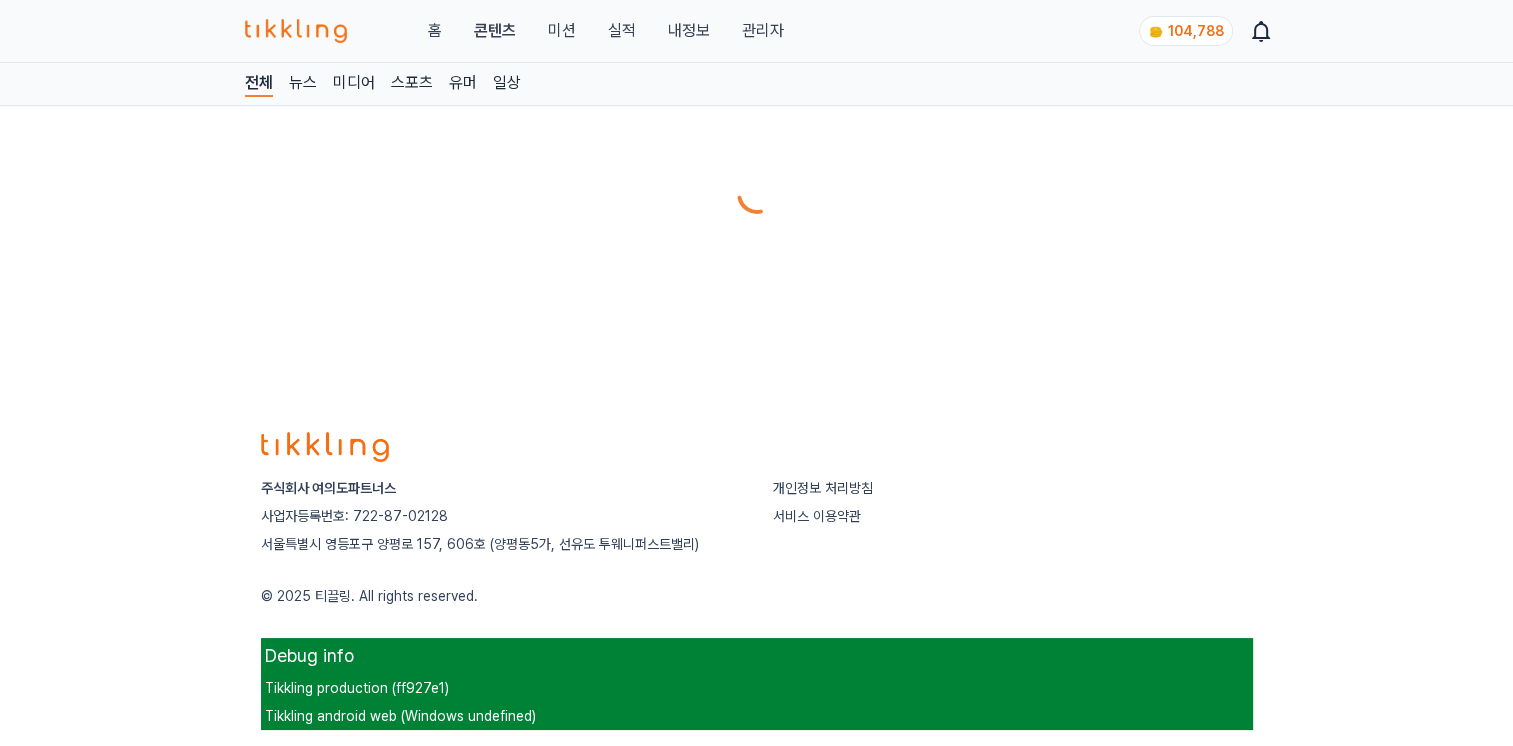 click on "관리자" at bounding box center [762, 31] 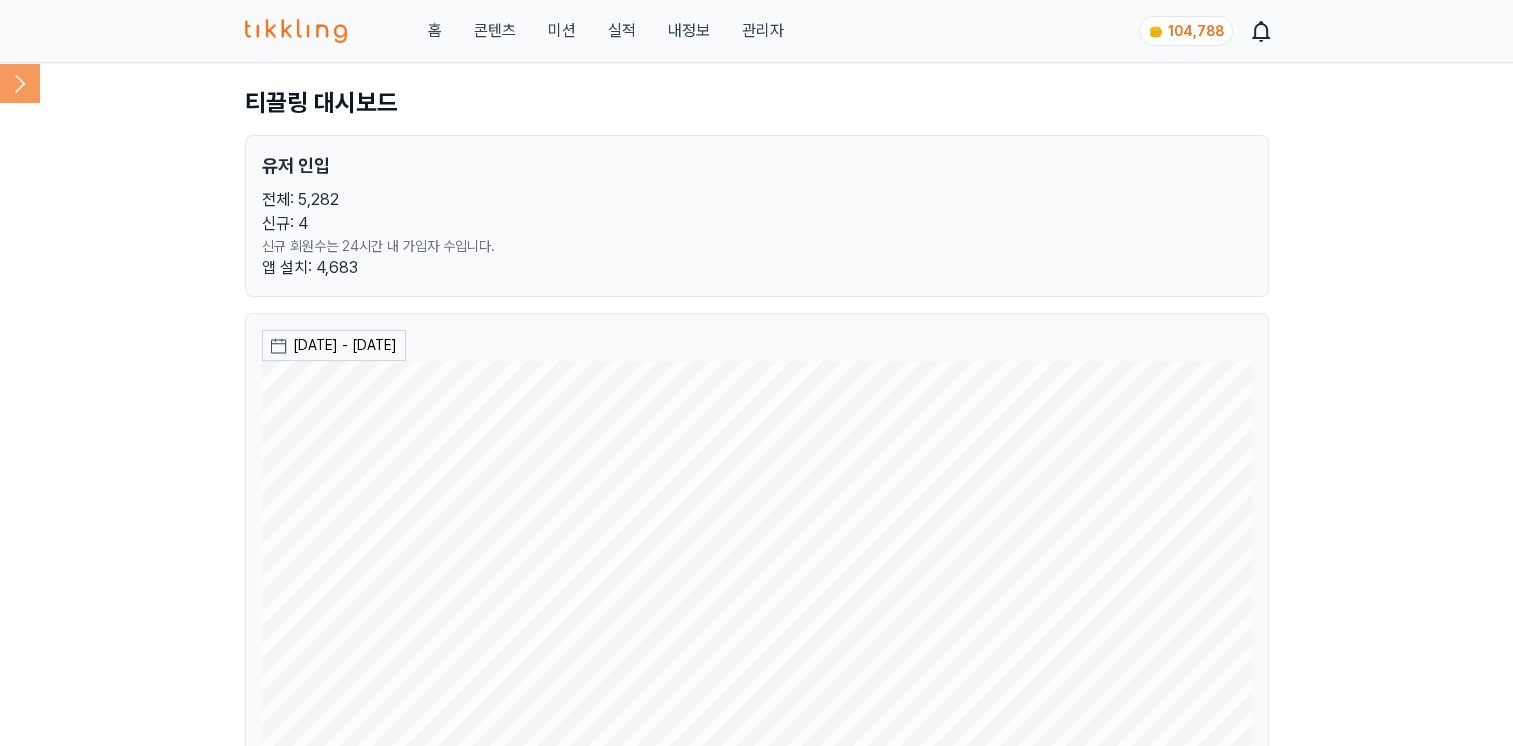 click 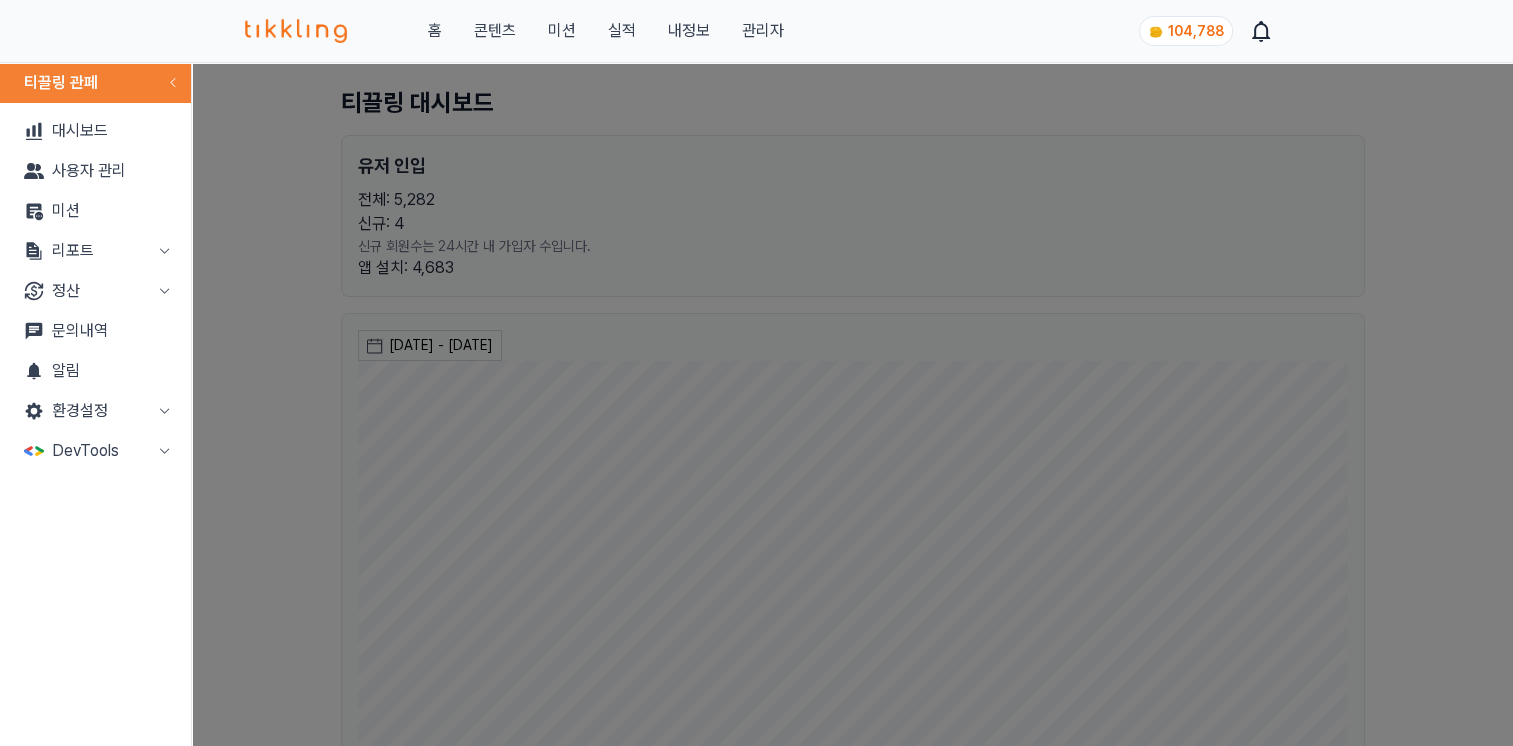 click at bounding box center (756, 373) 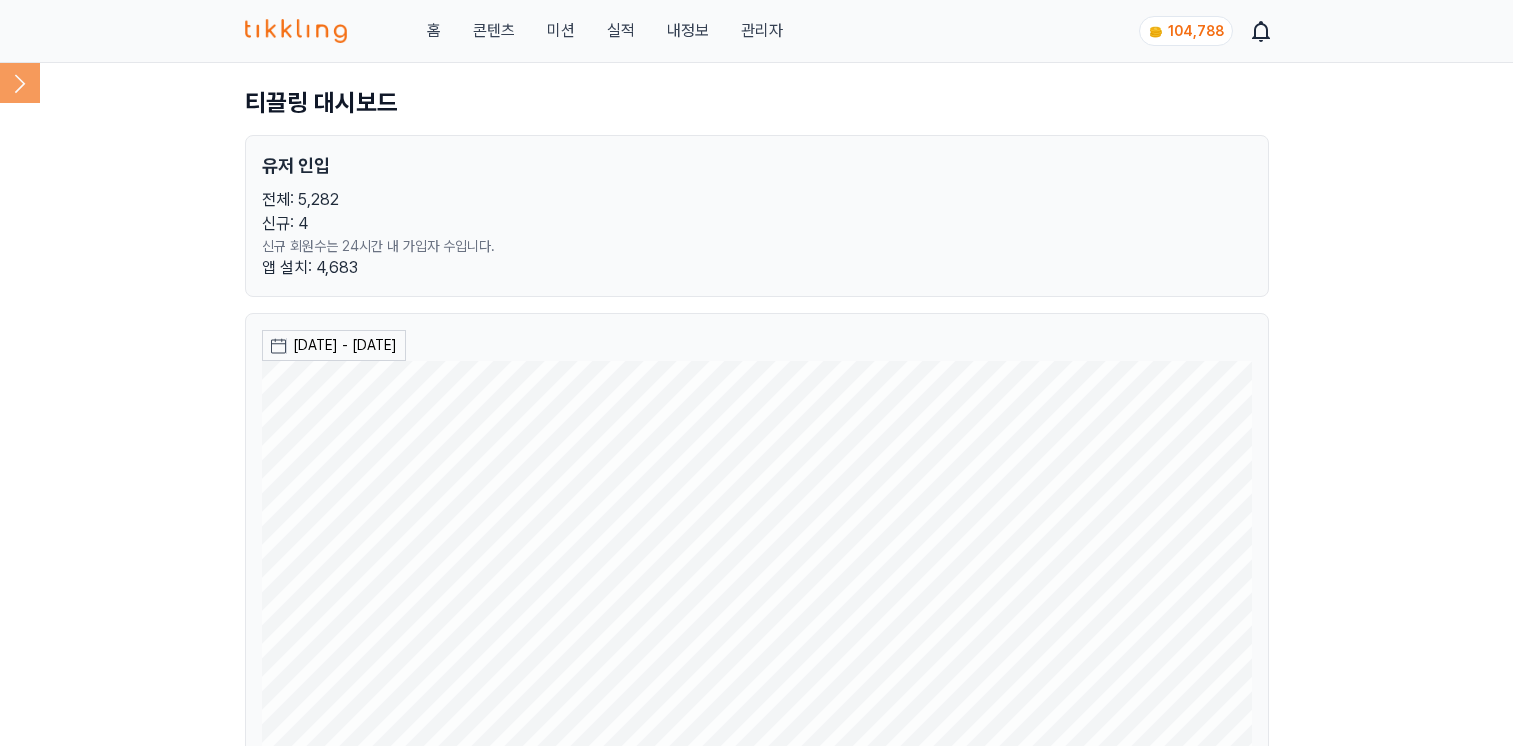 scroll, scrollTop: 0, scrollLeft: 0, axis: both 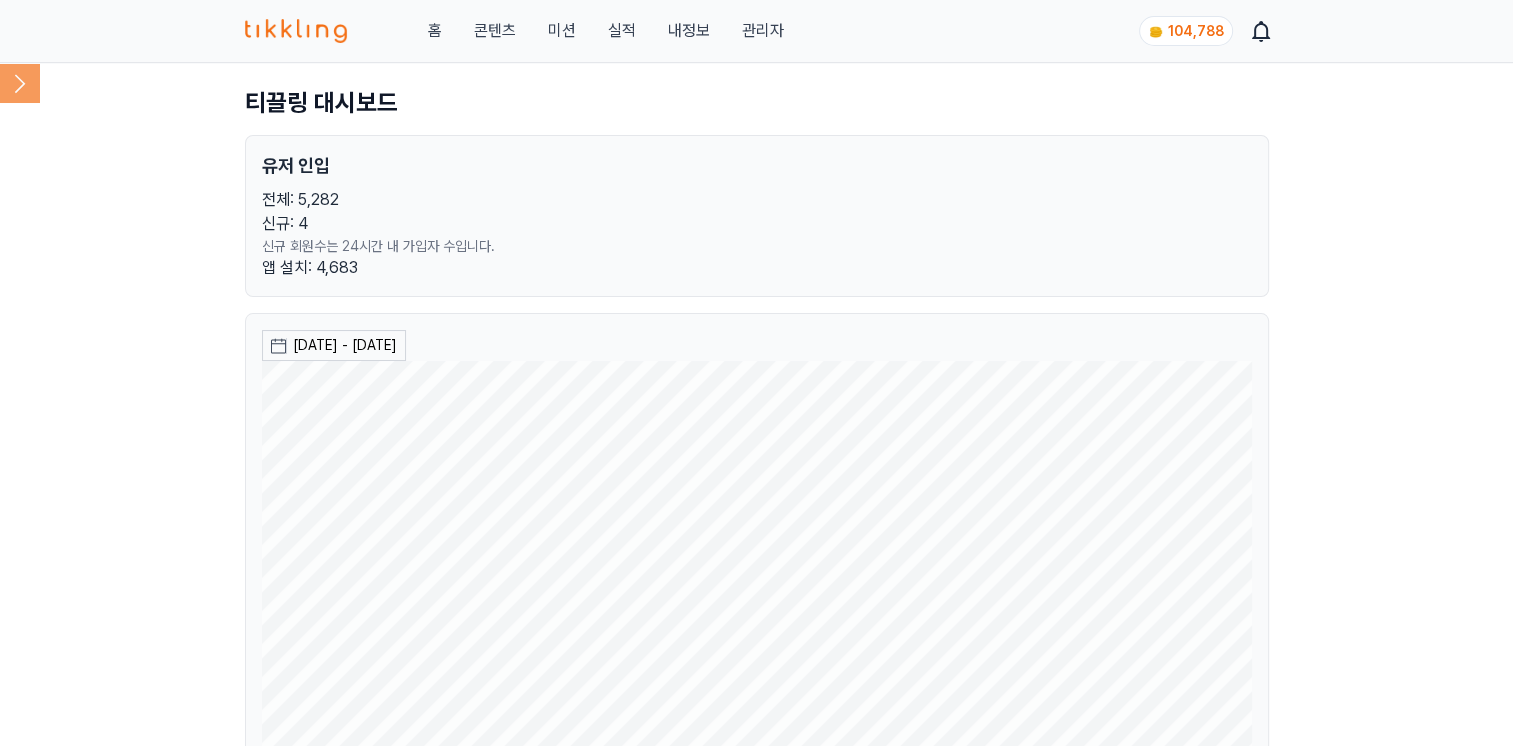 click 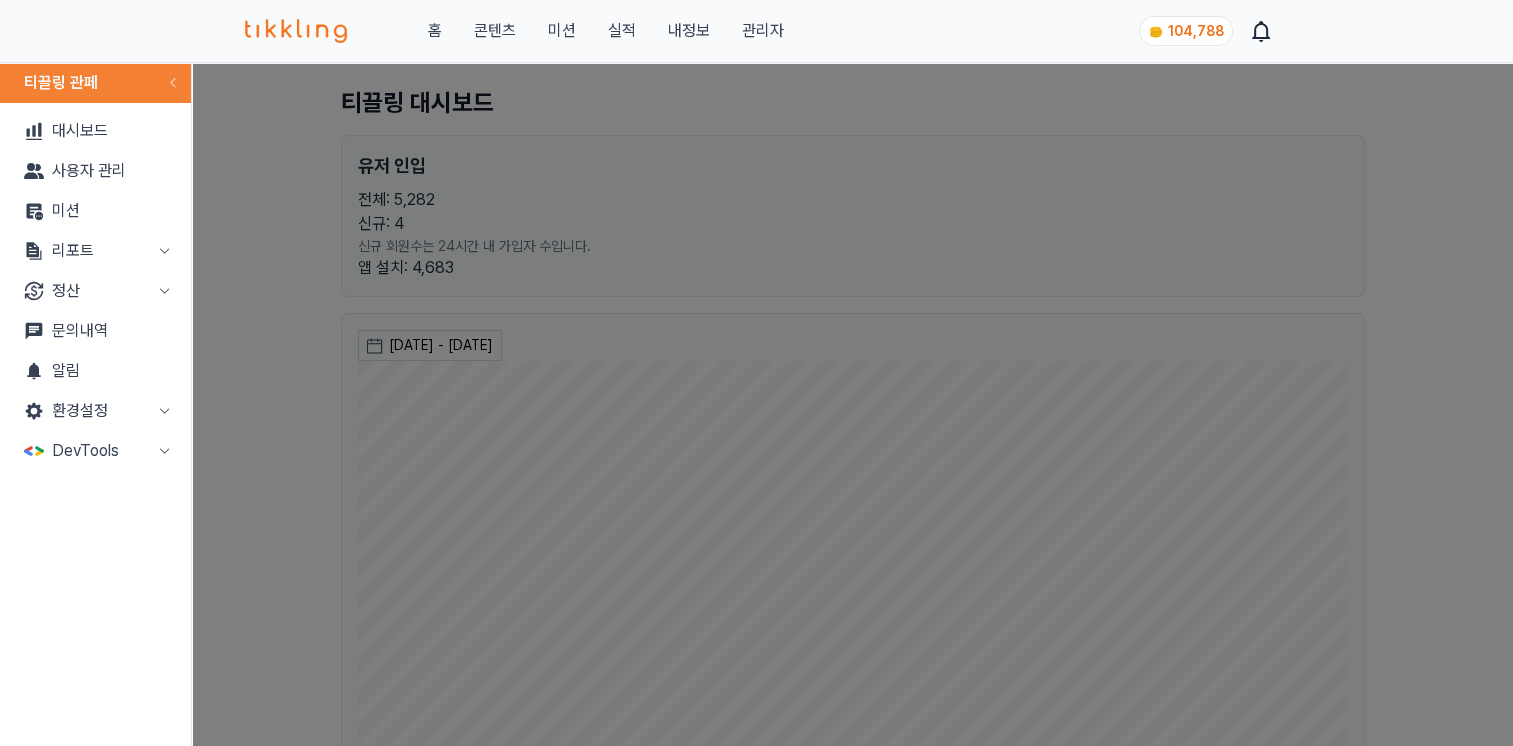 click on "리포트" at bounding box center [95, 251] 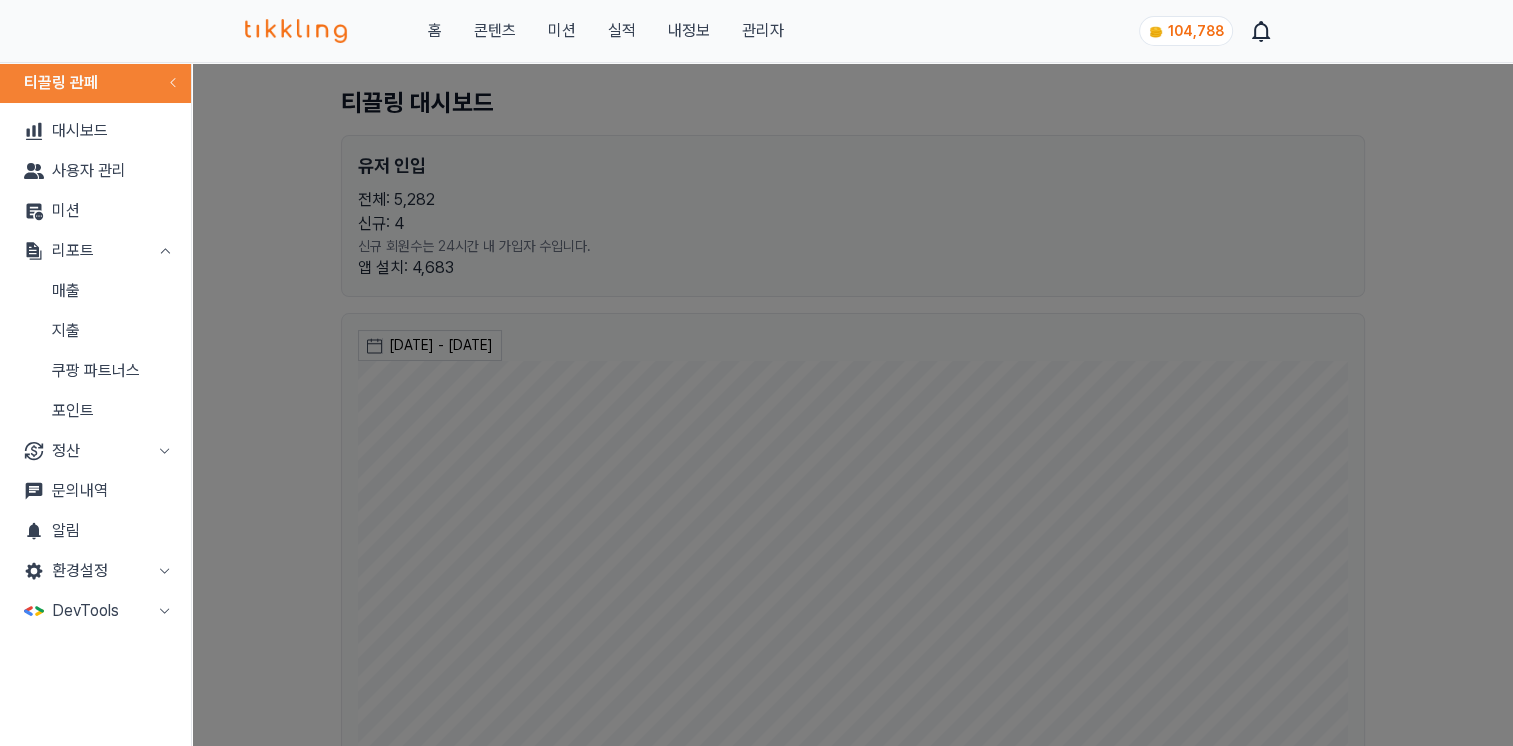 click on "매출" at bounding box center (95, 291) 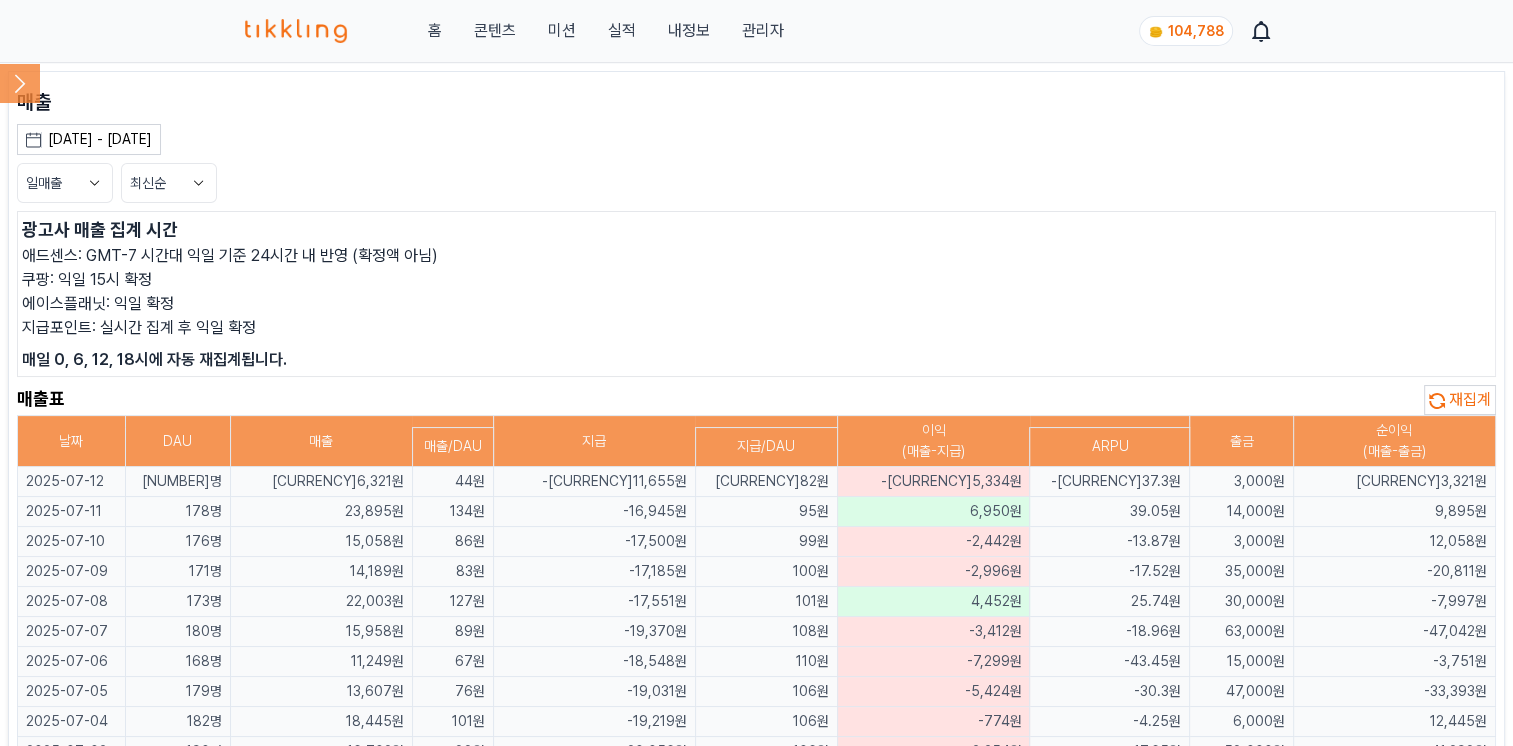 click on "재집계" at bounding box center (1470, 399) 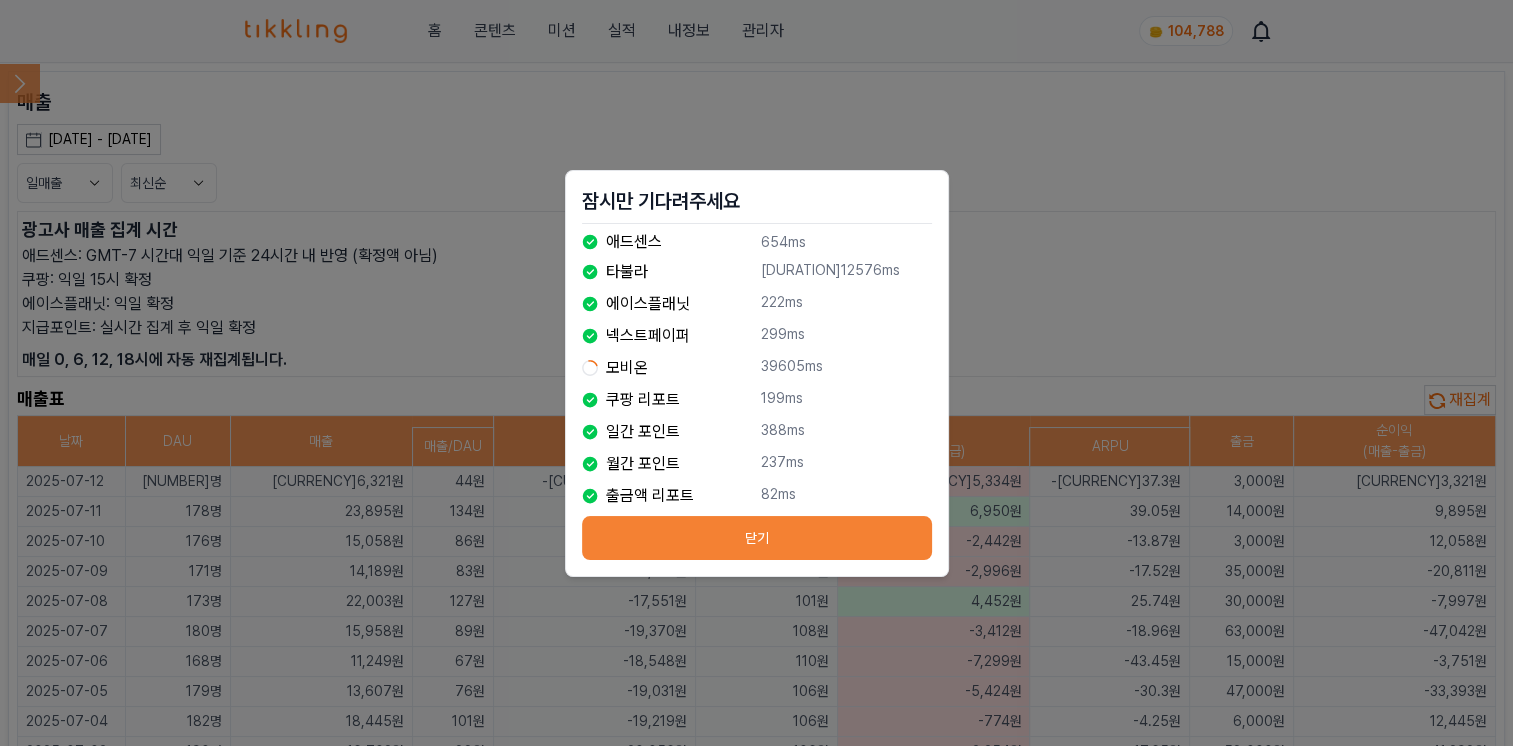 type 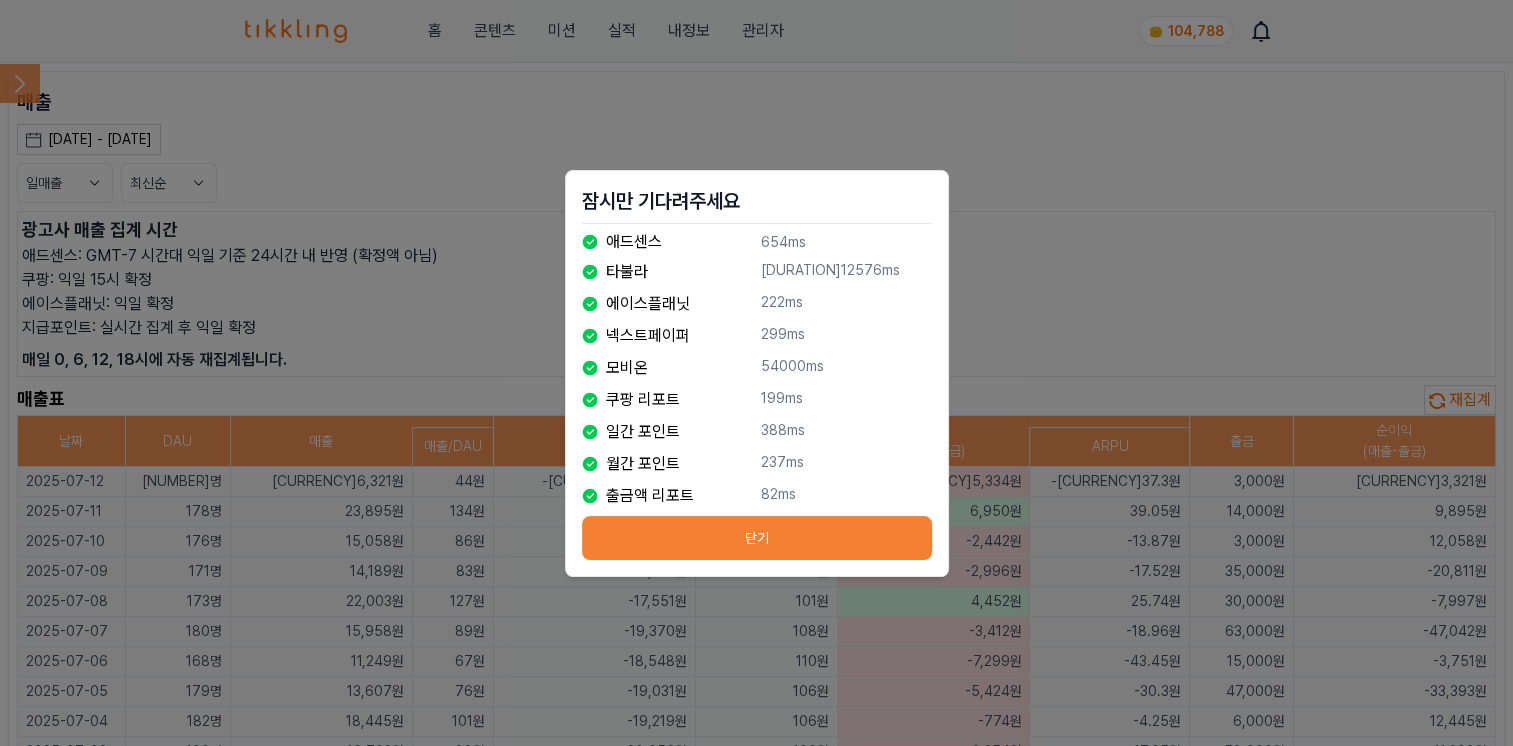 click on "닫기" at bounding box center [757, 538] 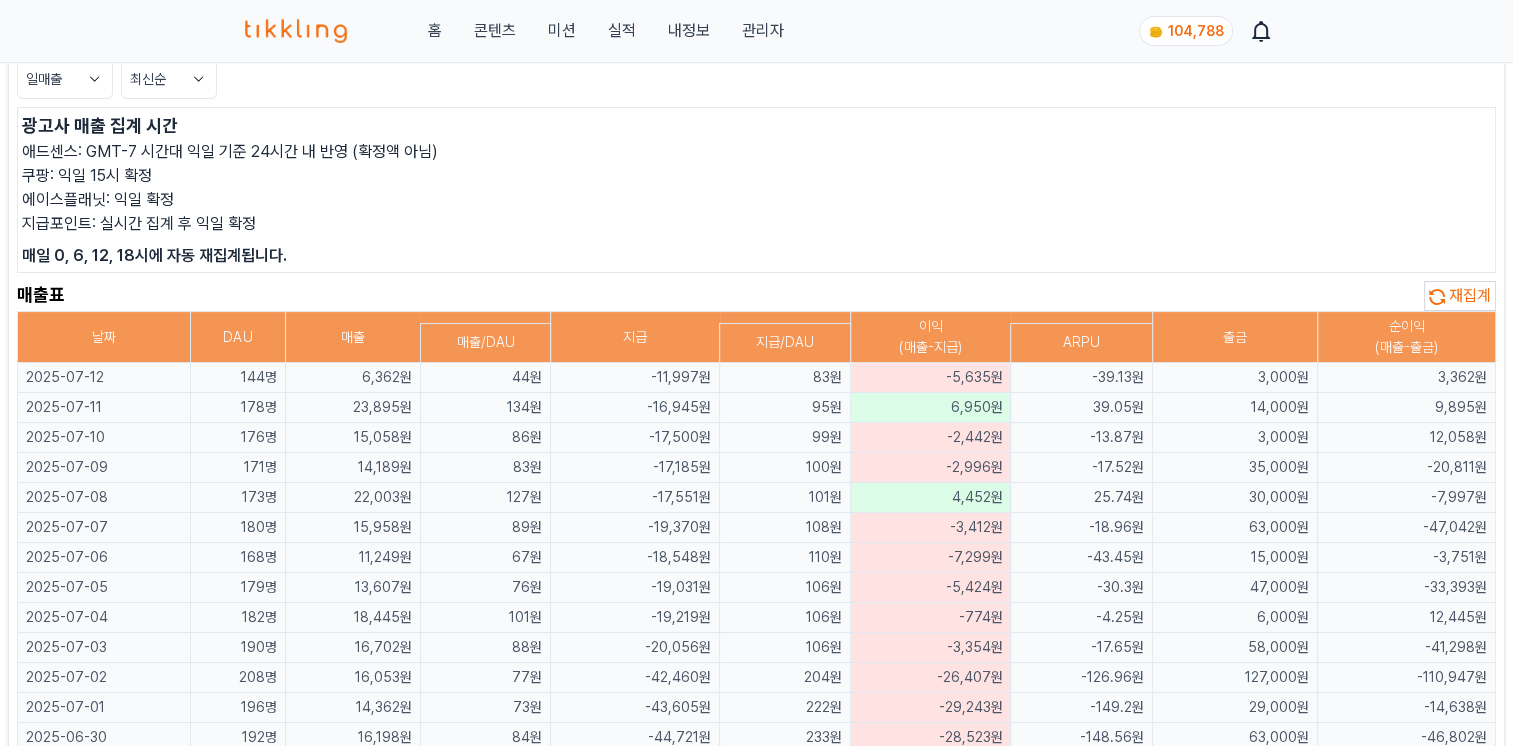 scroll, scrollTop: 100, scrollLeft: 0, axis: vertical 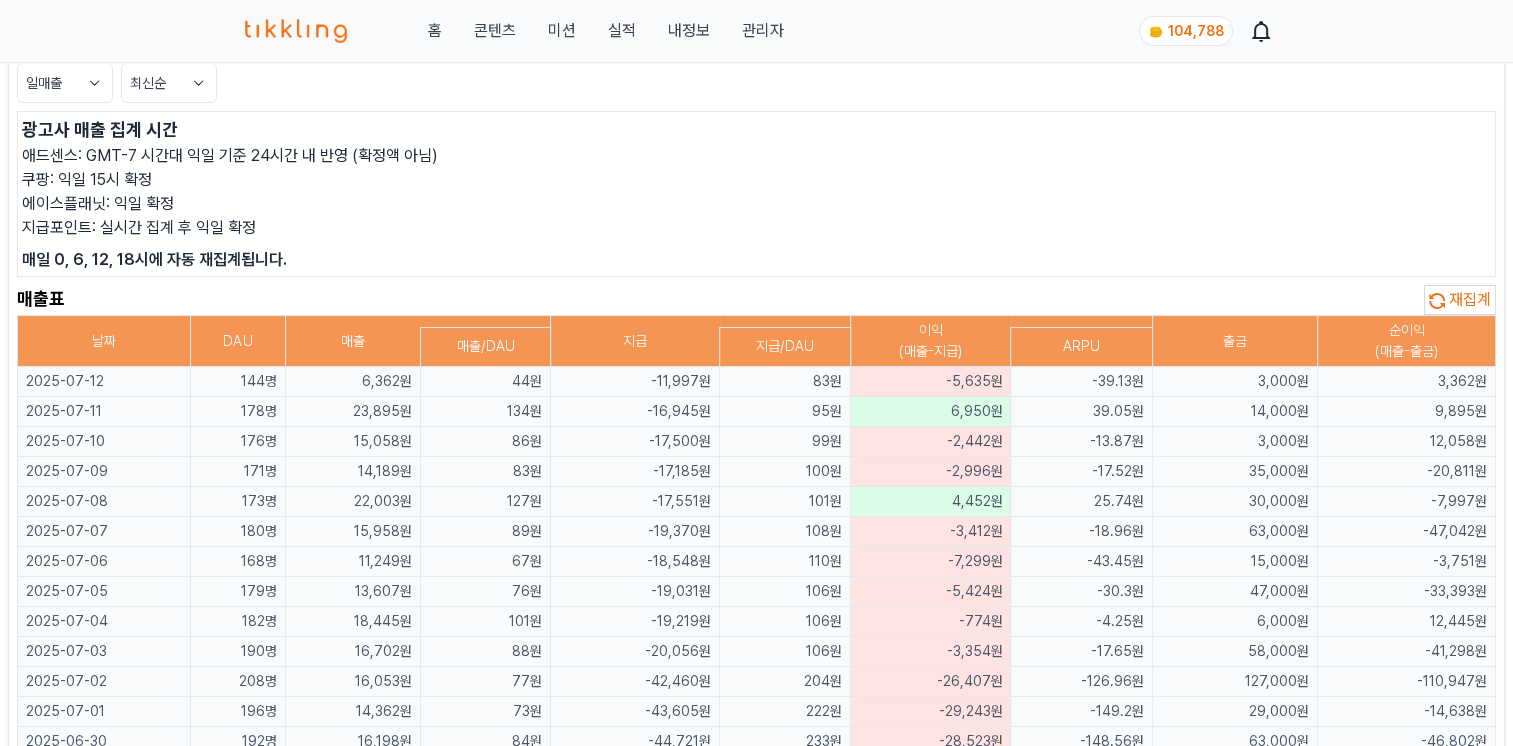 click on "재집계" at bounding box center [1460, 300] 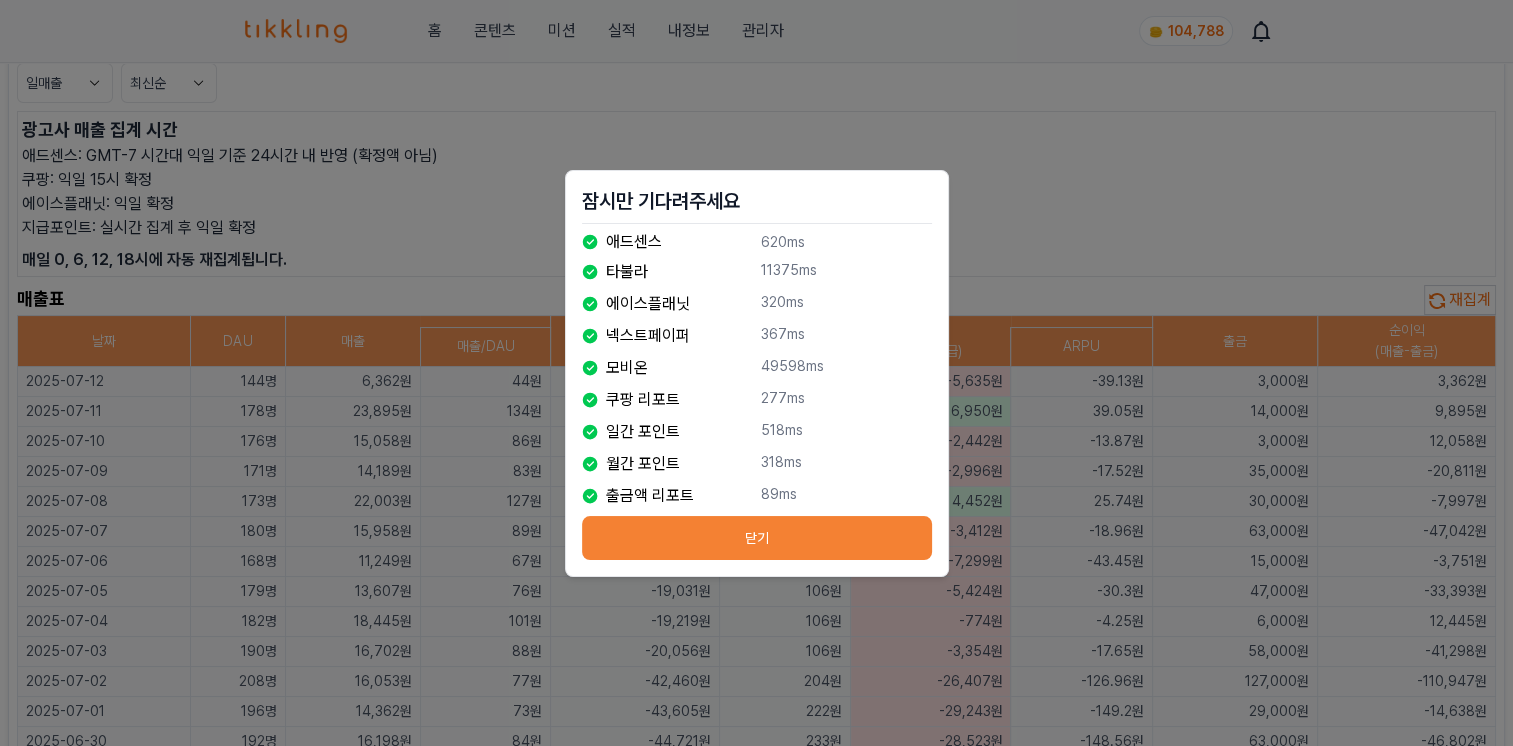 click on "닫기" at bounding box center [757, 538] 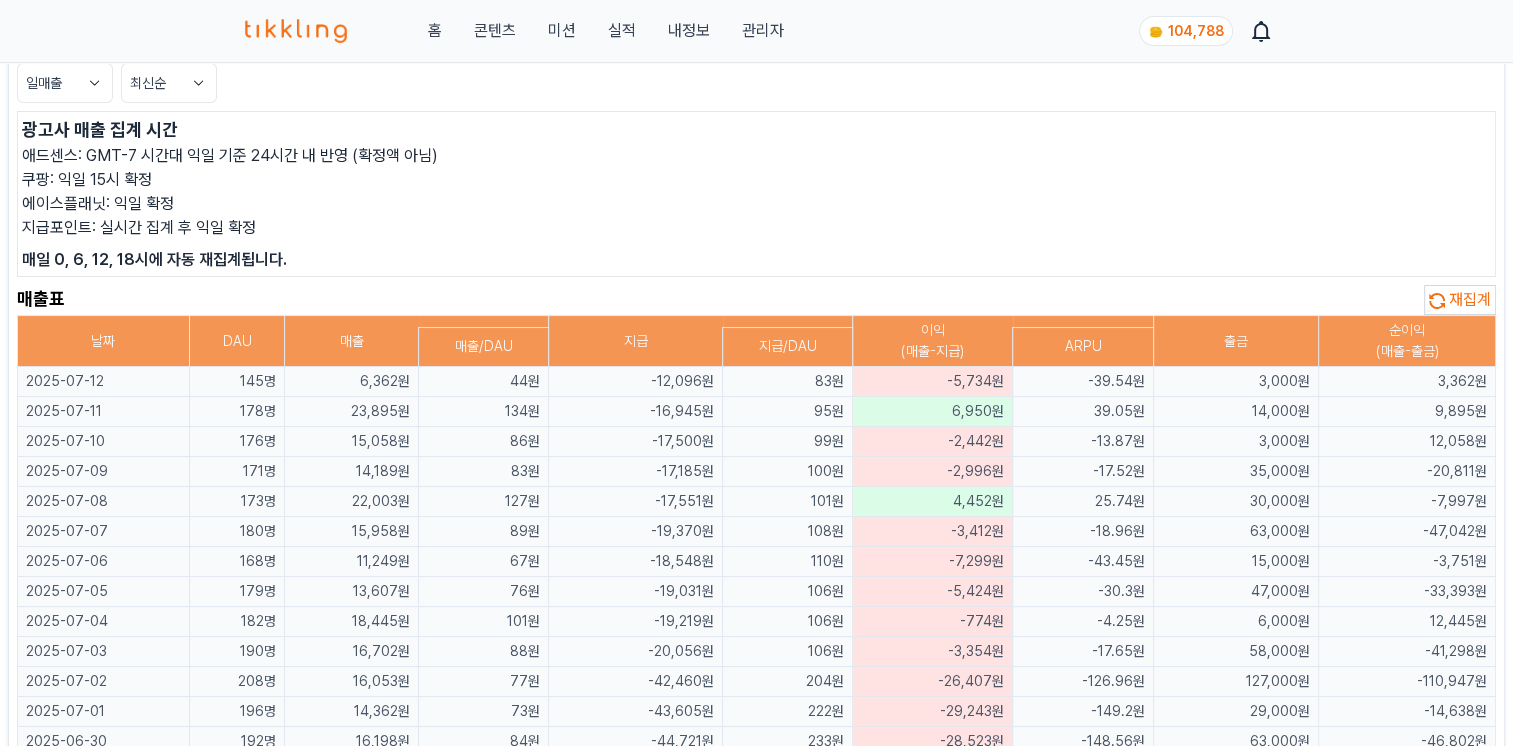 scroll, scrollTop: 100, scrollLeft: 0, axis: vertical 